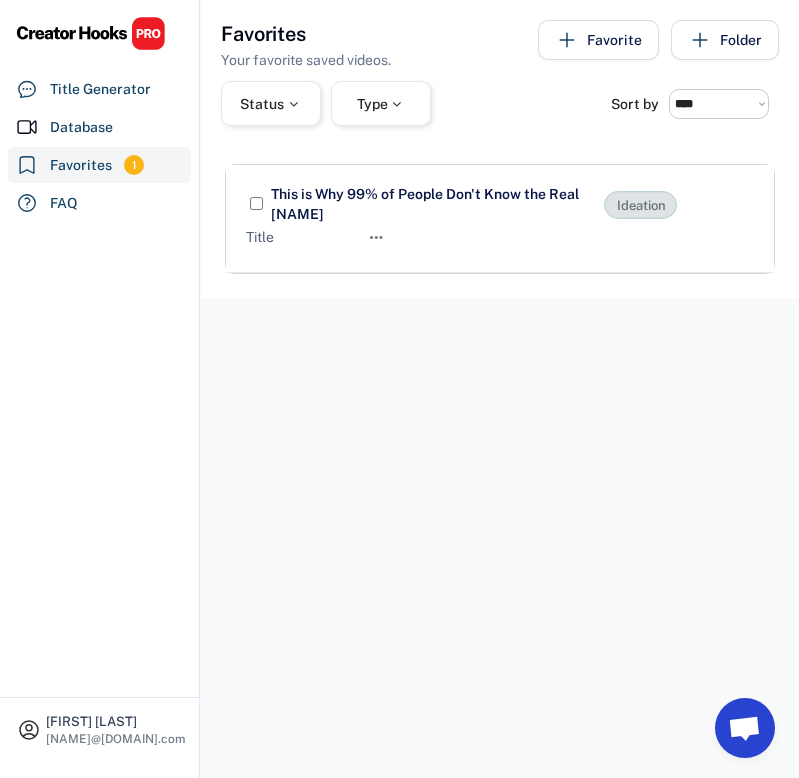 scroll, scrollTop: 0, scrollLeft: 0, axis: both 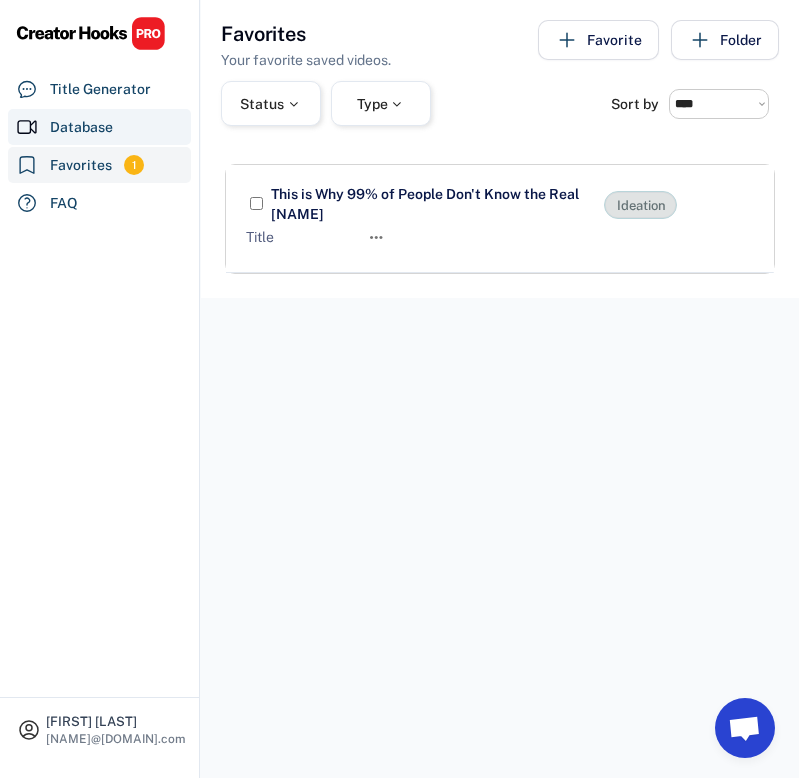 click on "Title Generator" at bounding box center [100, 89] 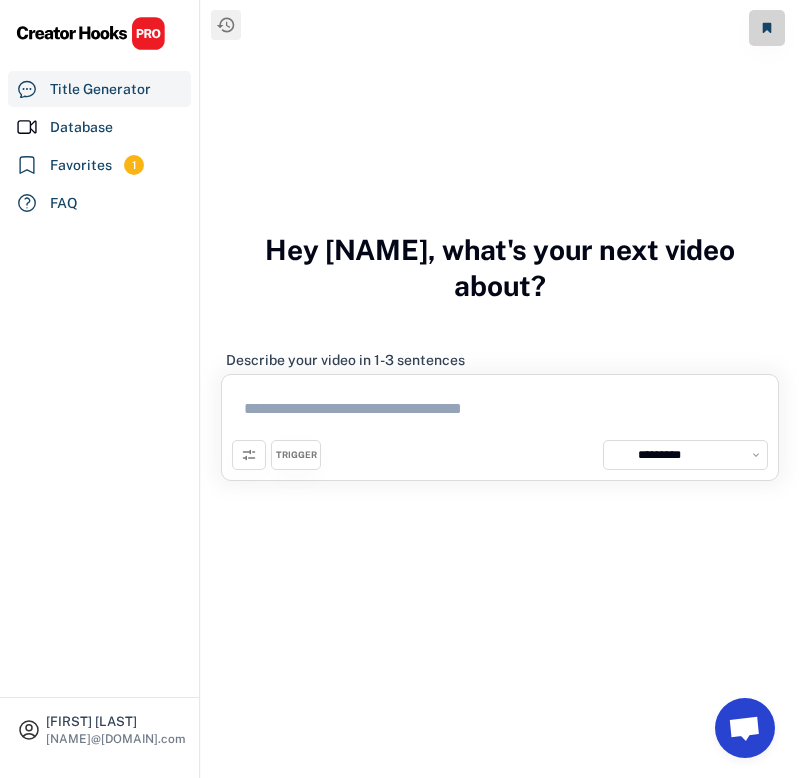 click at bounding box center [500, 412] 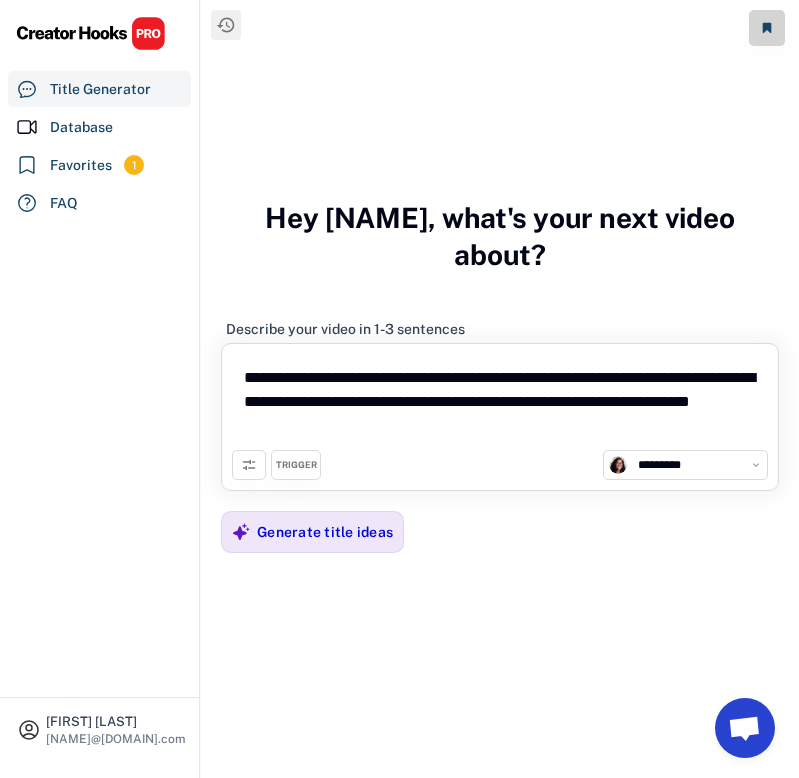 drag, startPoint x: 392, startPoint y: 383, endPoint x: 242, endPoint y: 383, distance: 150 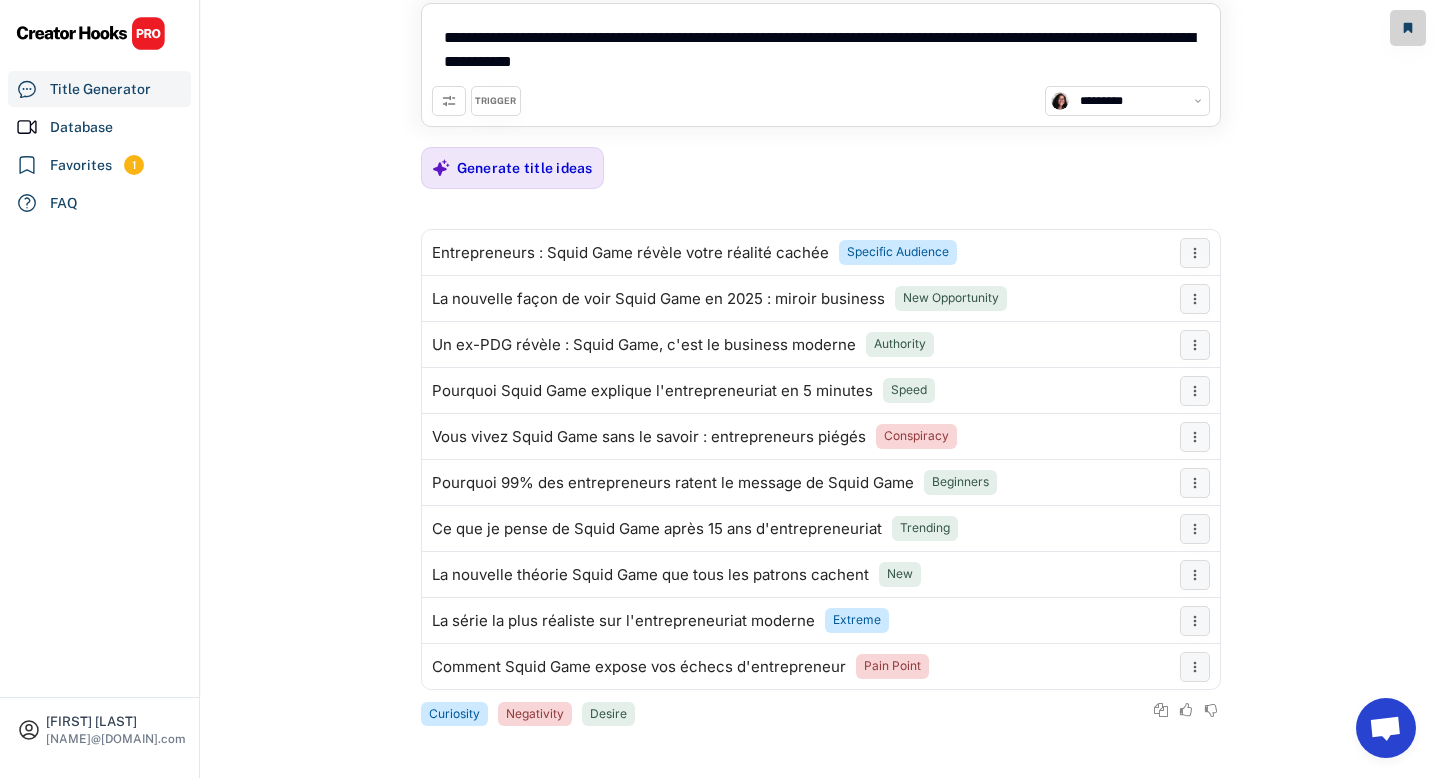 scroll, scrollTop: 0, scrollLeft: 0, axis: both 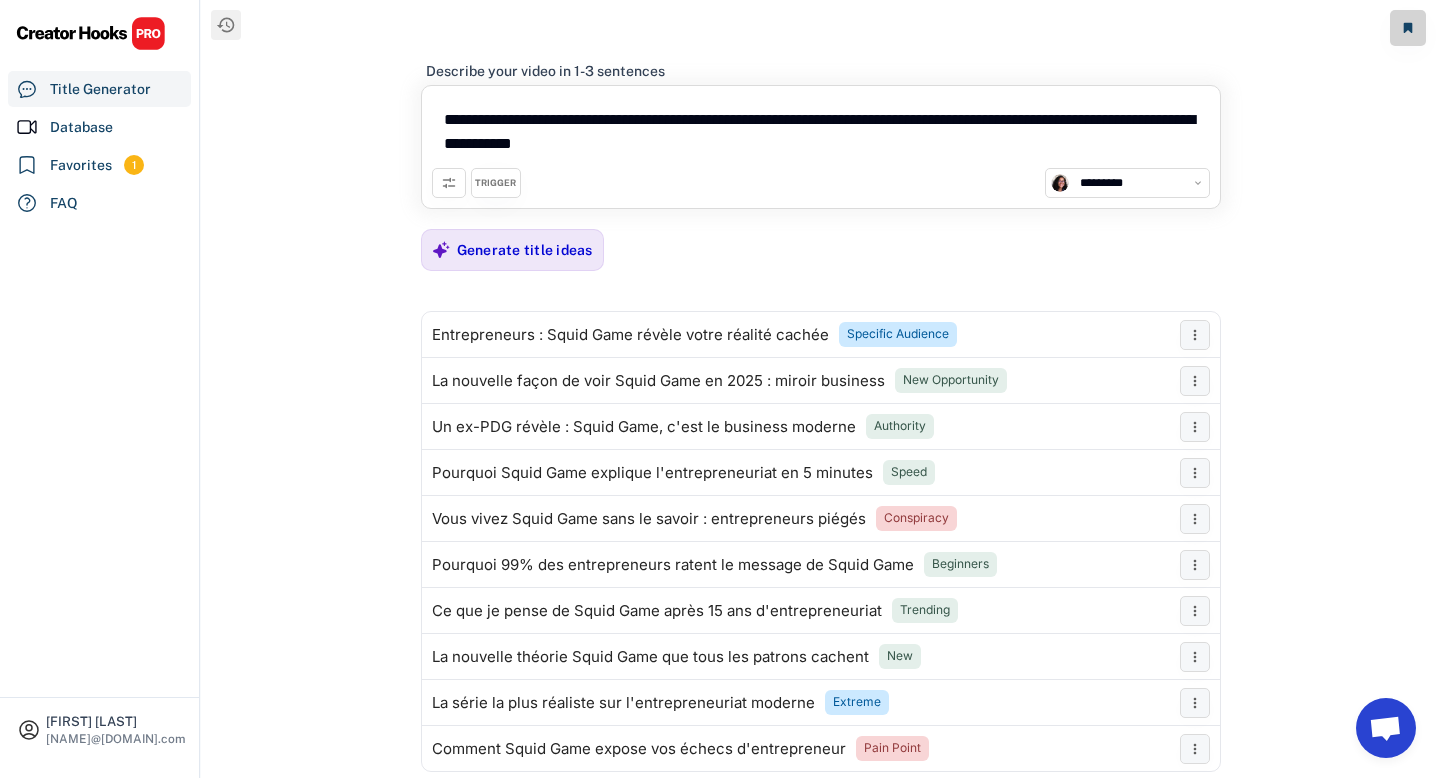 drag, startPoint x: 732, startPoint y: 152, endPoint x: 319, endPoint y: 125, distance: 413.88162 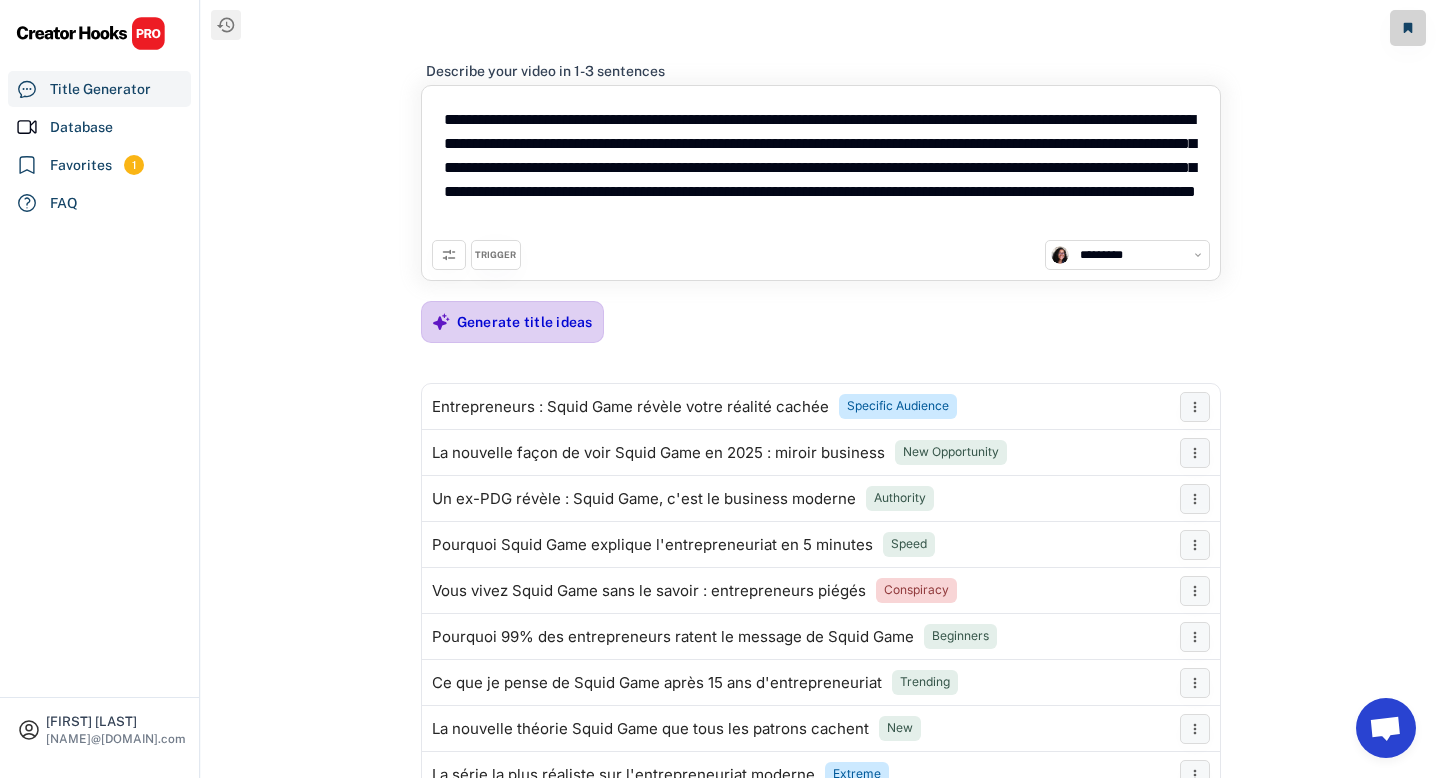 type on "**********" 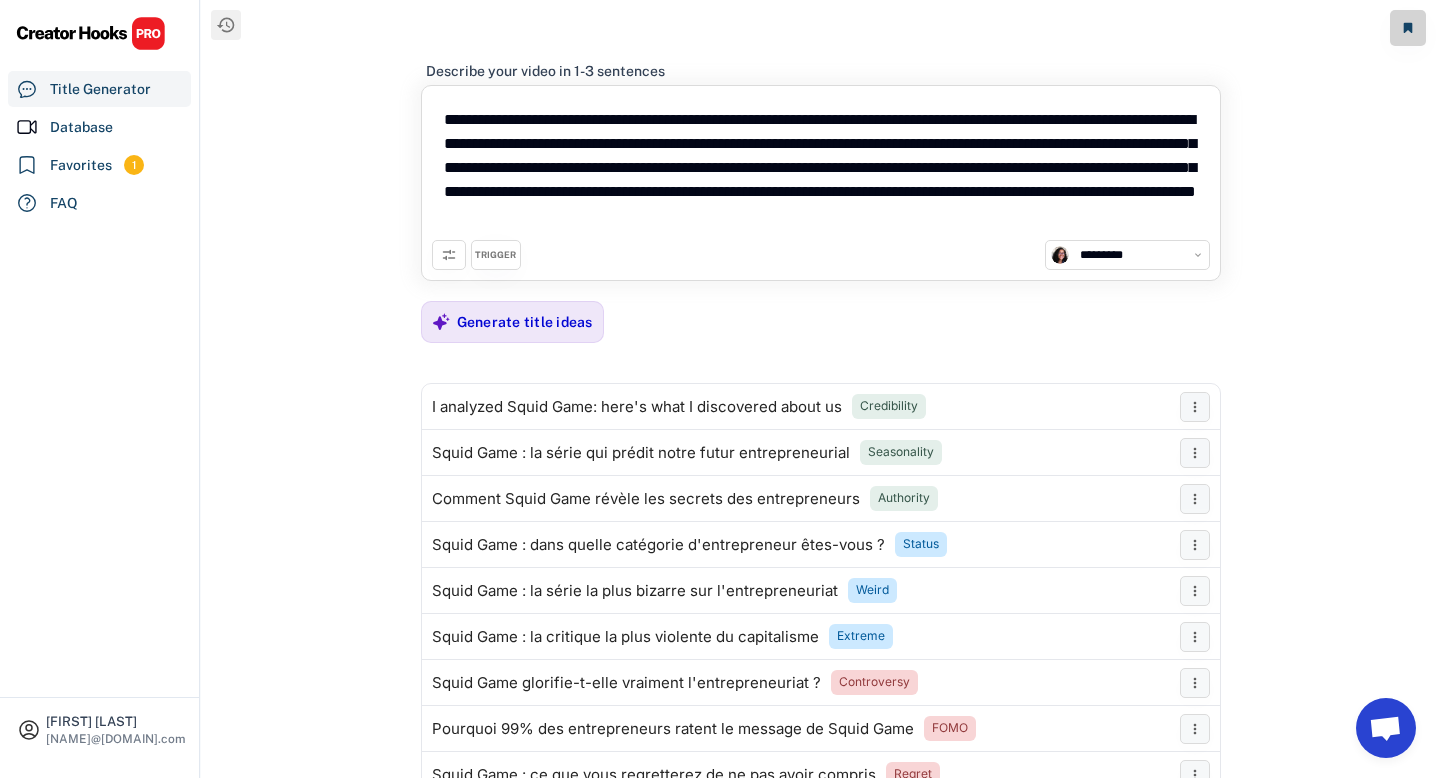 scroll, scrollTop: 154, scrollLeft: 0, axis: vertical 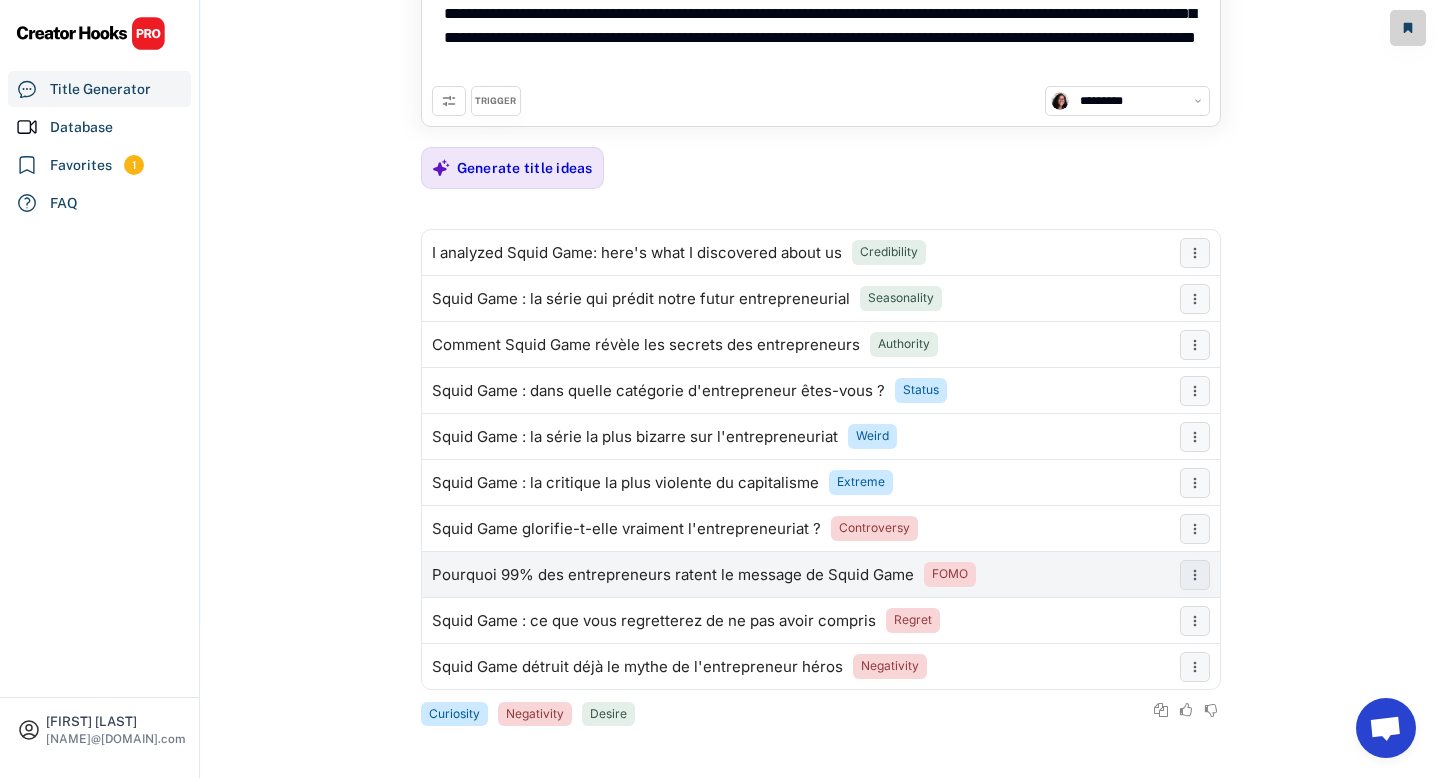 click on "Pourquoi 99% des entrepreneurs ratent le message de Squid Game" at bounding box center (673, 575) 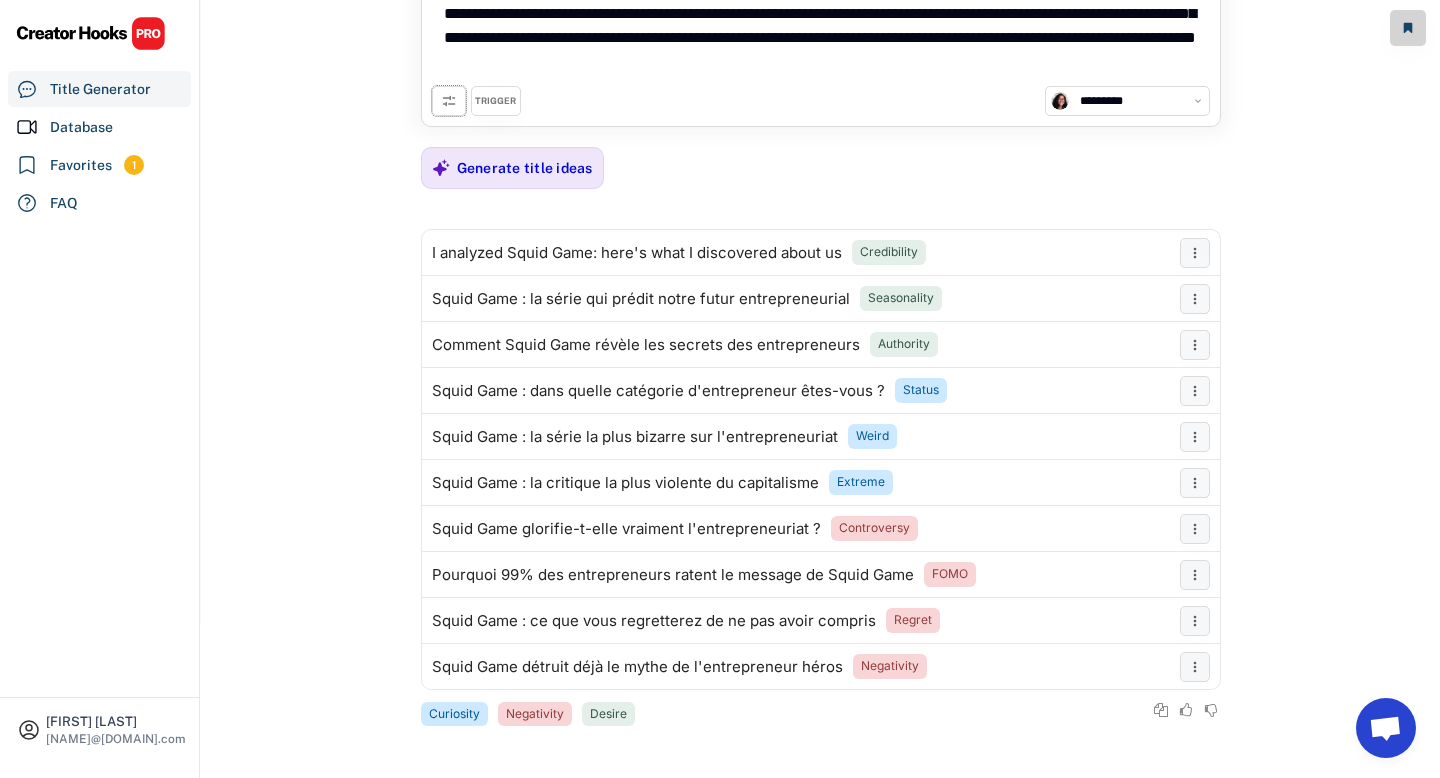 click at bounding box center [449, 101] 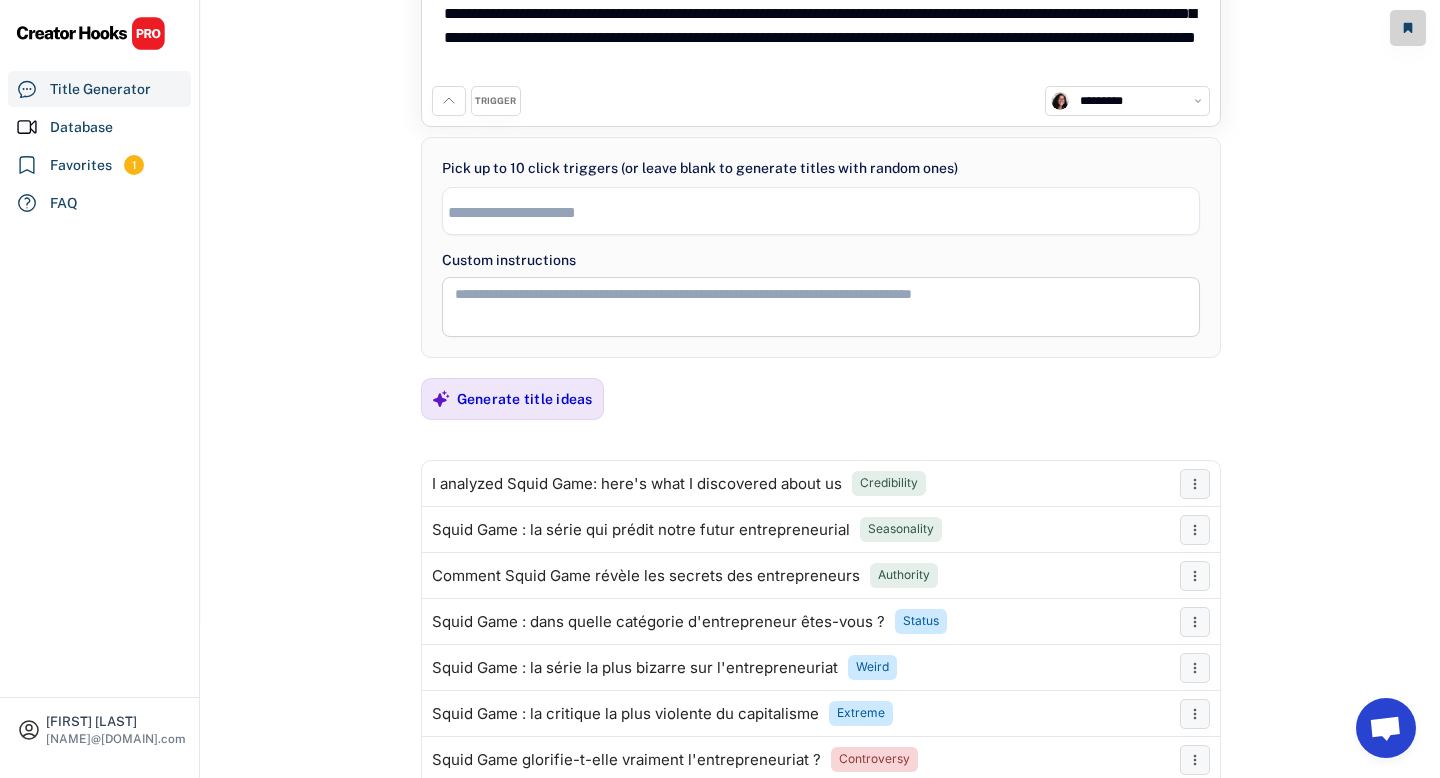 click at bounding box center [821, 307] 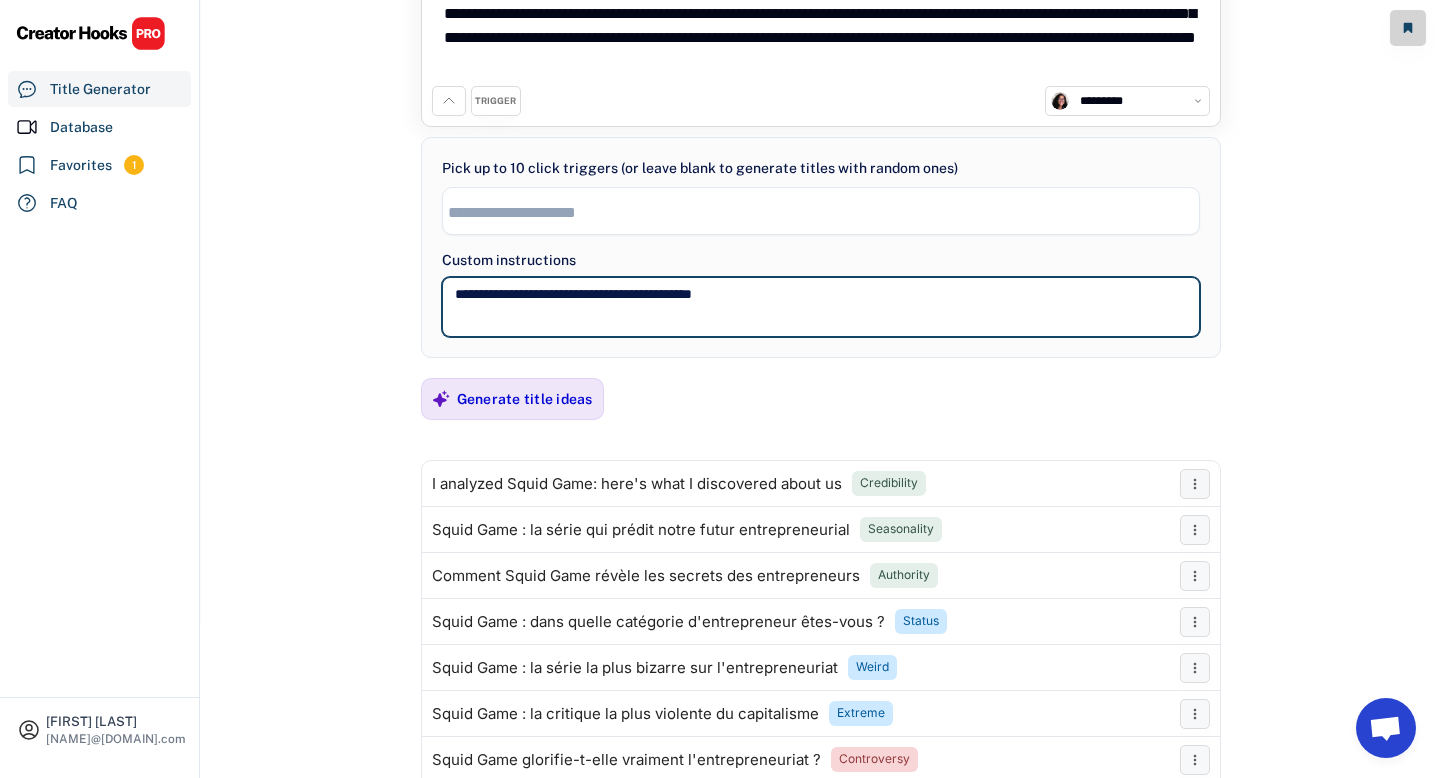 type on "**********" 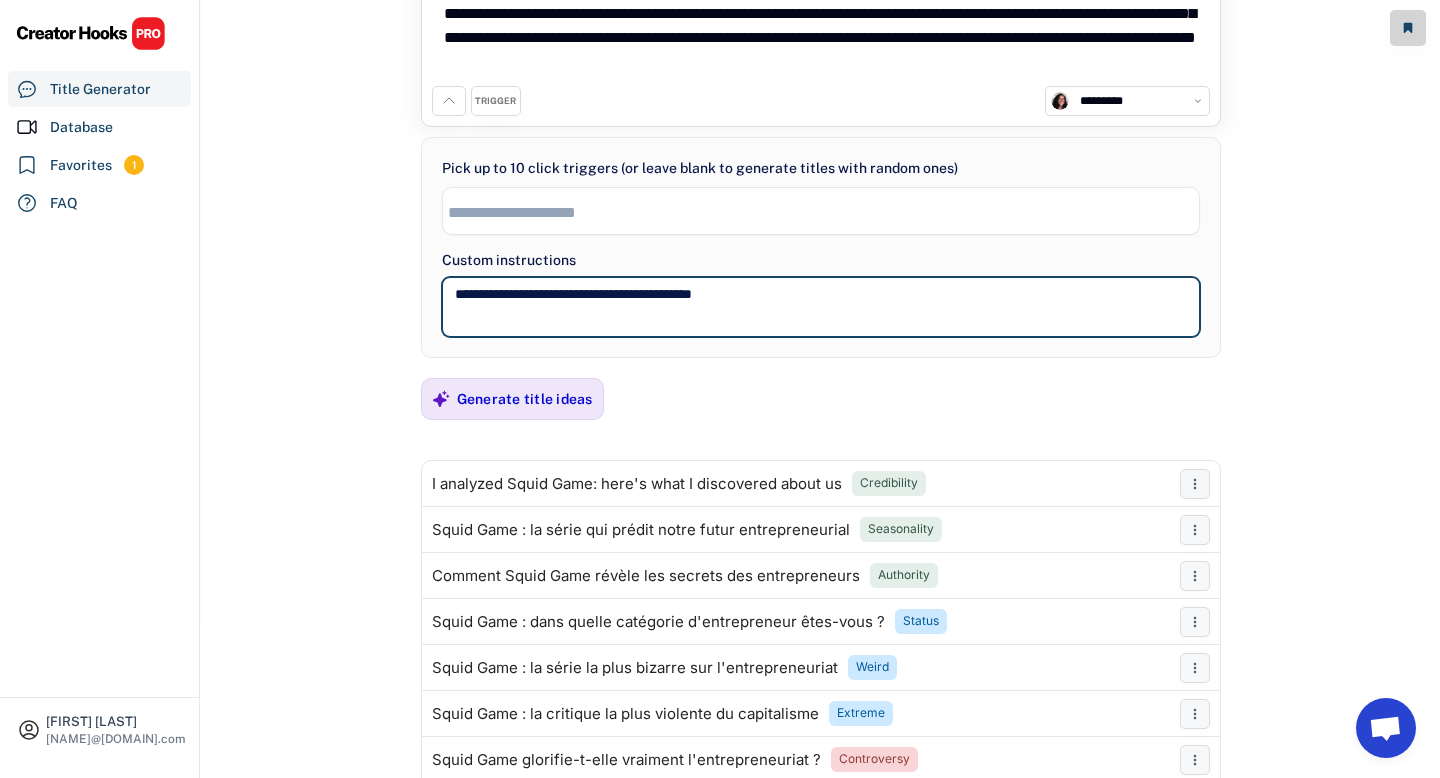 click at bounding box center (826, 212) 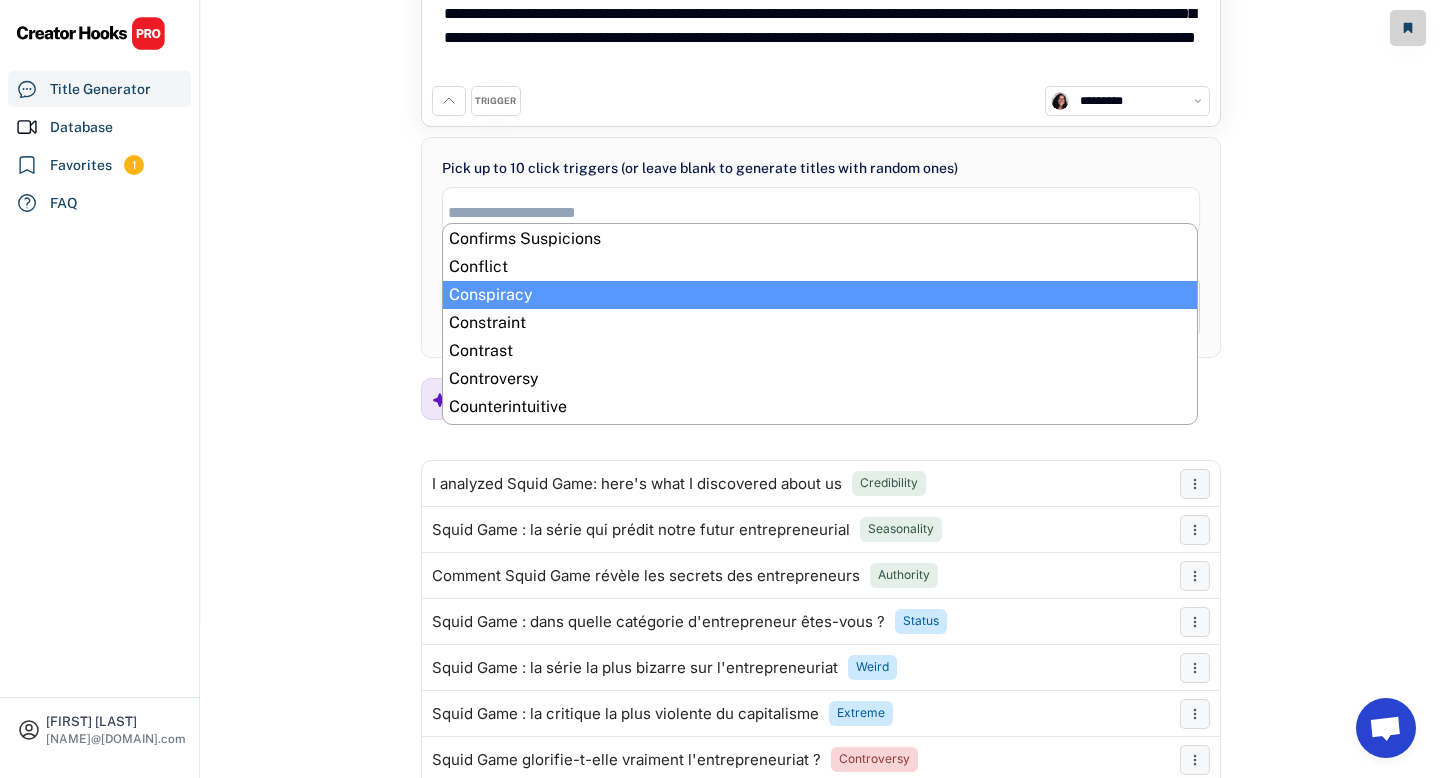 scroll, scrollTop: 59, scrollLeft: 0, axis: vertical 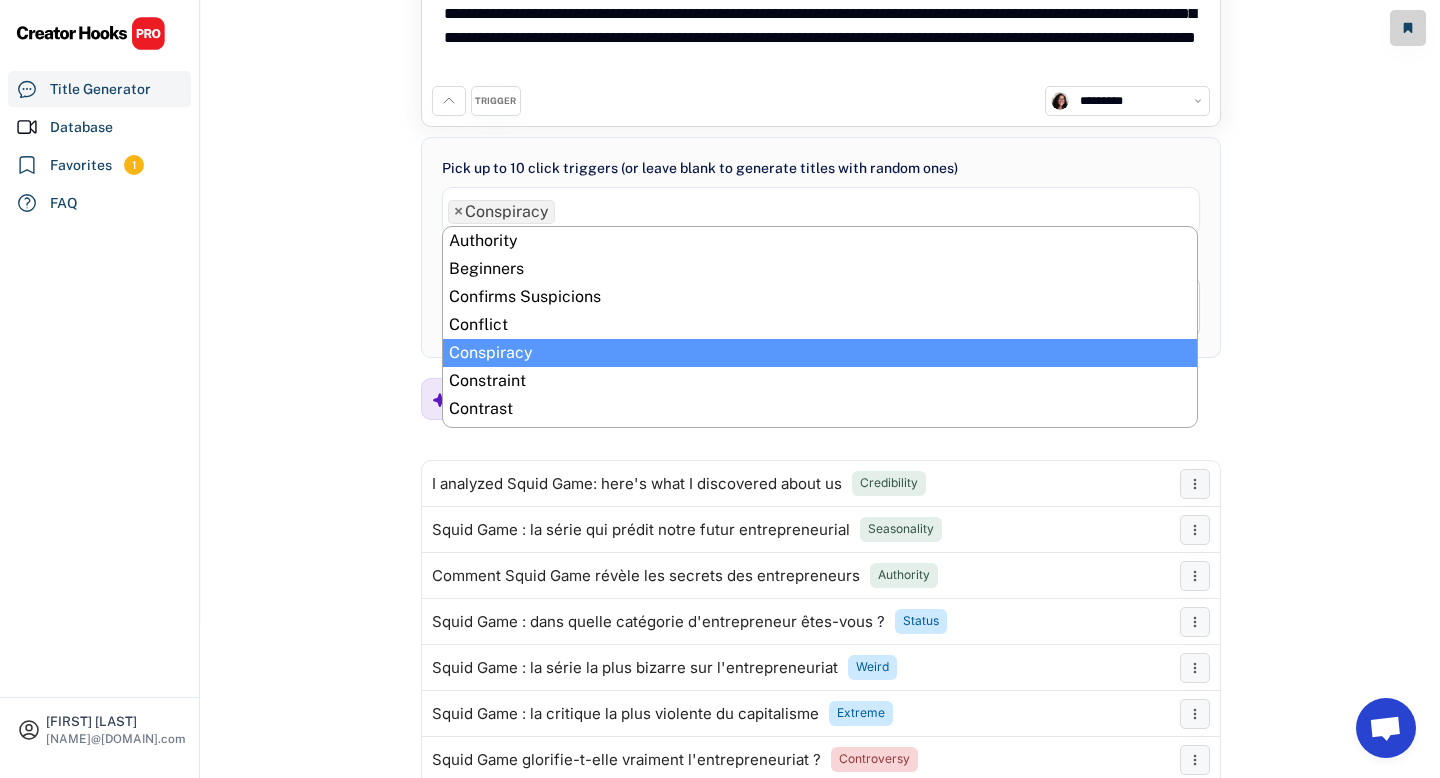 click on "× Conspiracy" at bounding box center [821, 209] 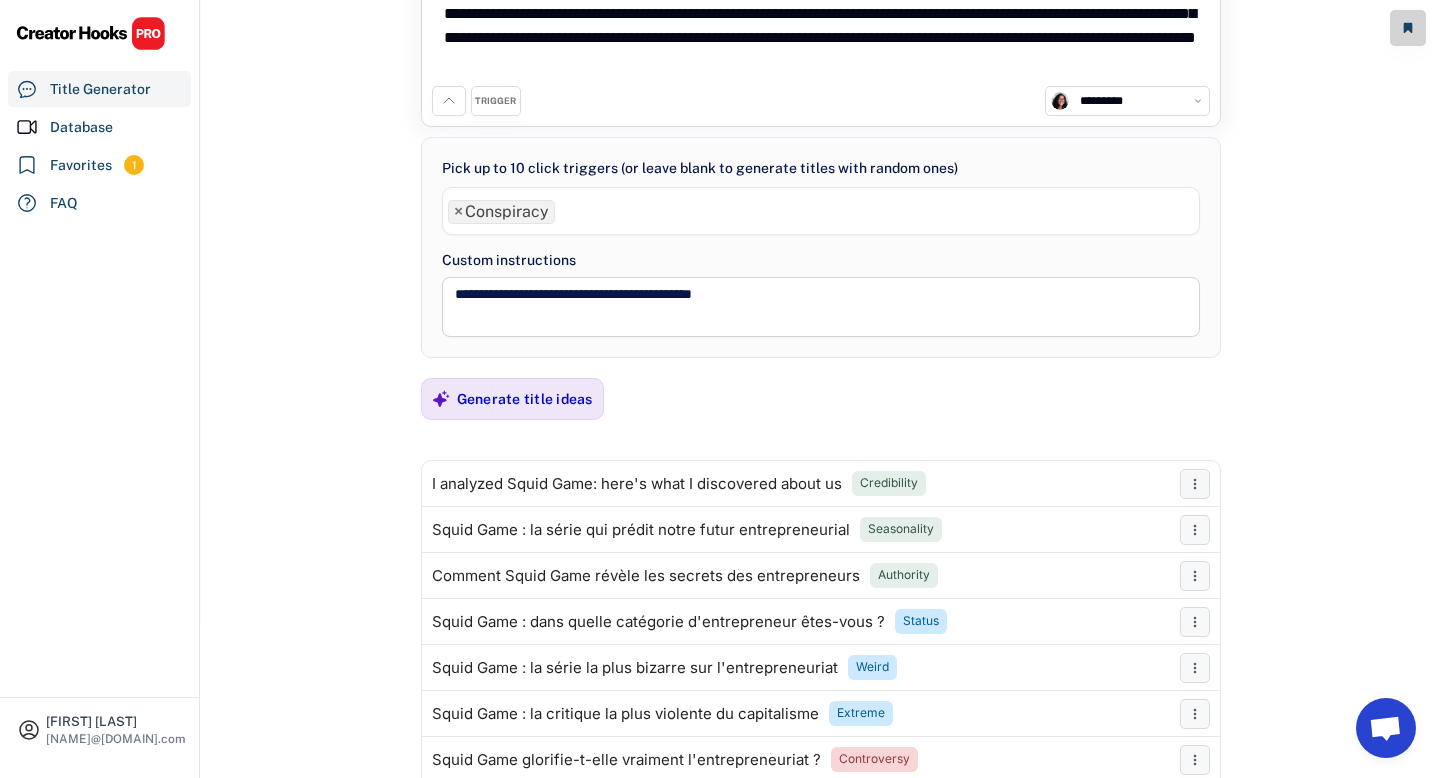 click on "× Conspiracy" at bounding box center [821, 209] 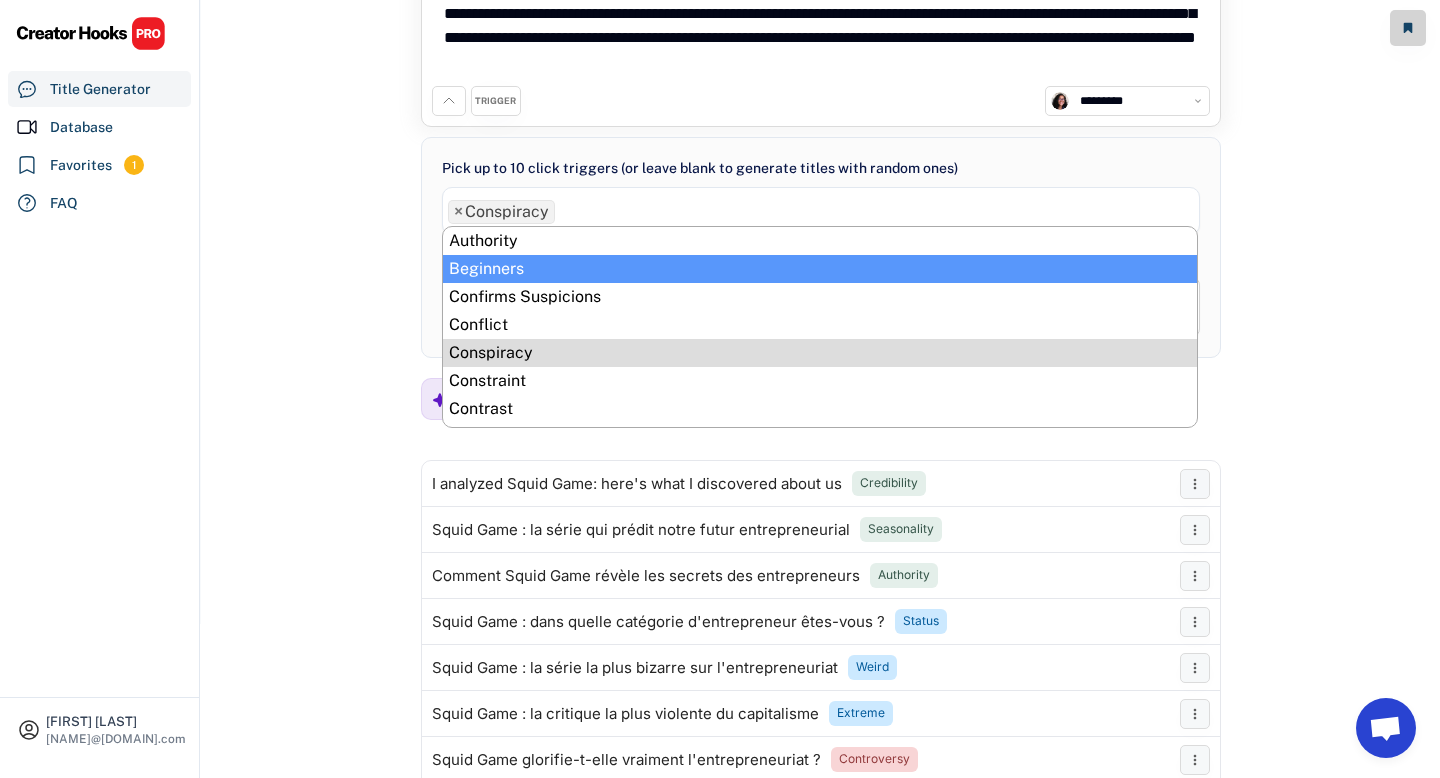 scroll, scrollTop: 0, scrollLeft: 0, axis: both 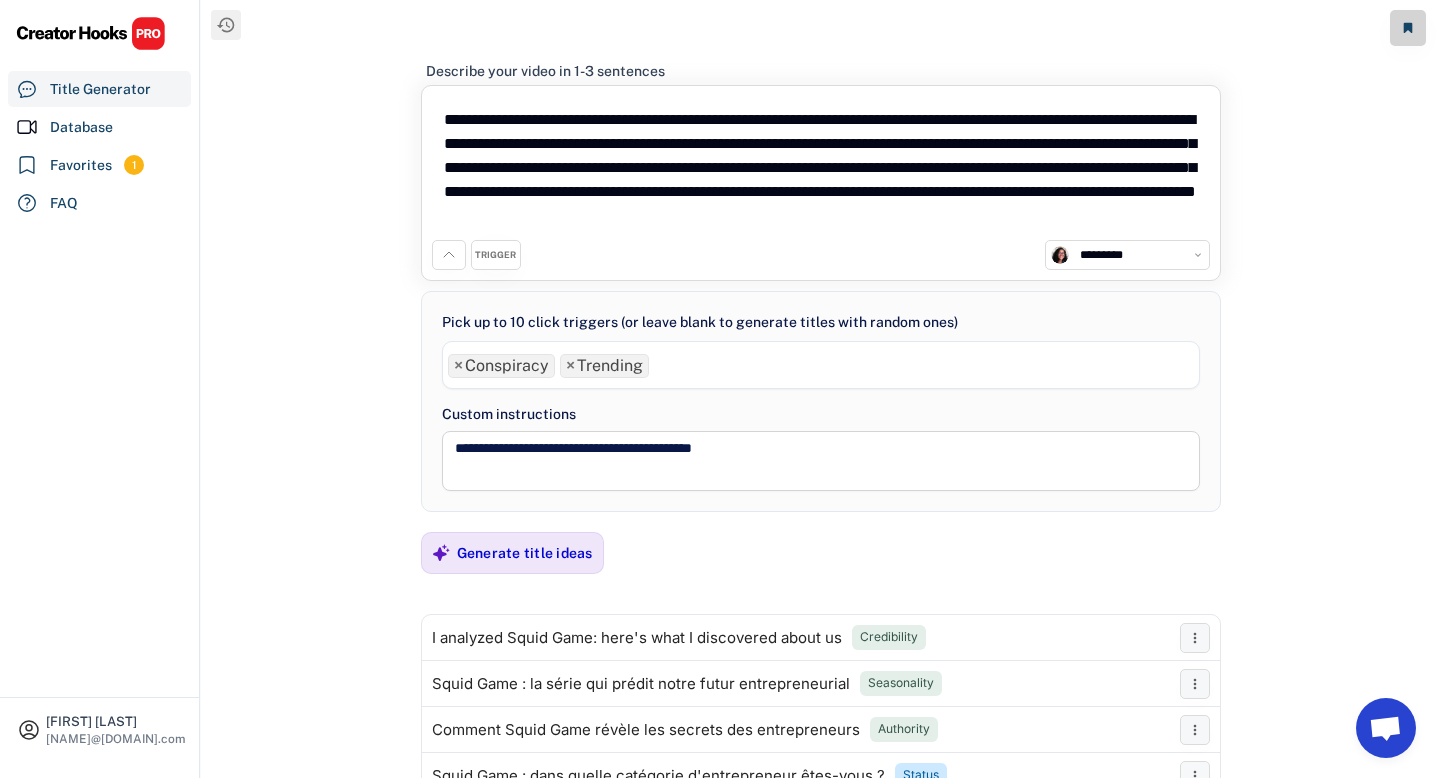 click on "× Conspiracy × Trending" at bounding box center [821, 363] 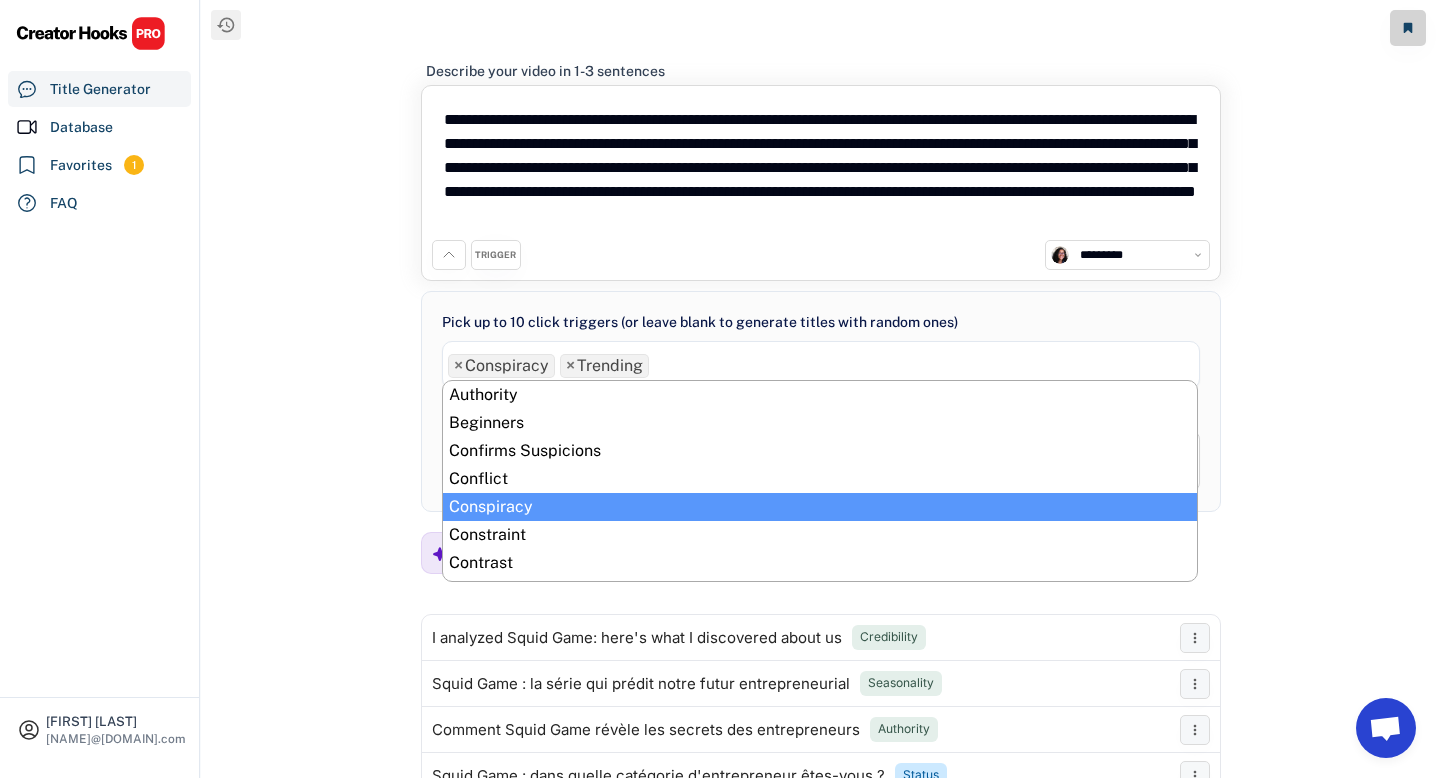 scroll, scrollTop: 56, scrollLeft: 0, axis: vertical 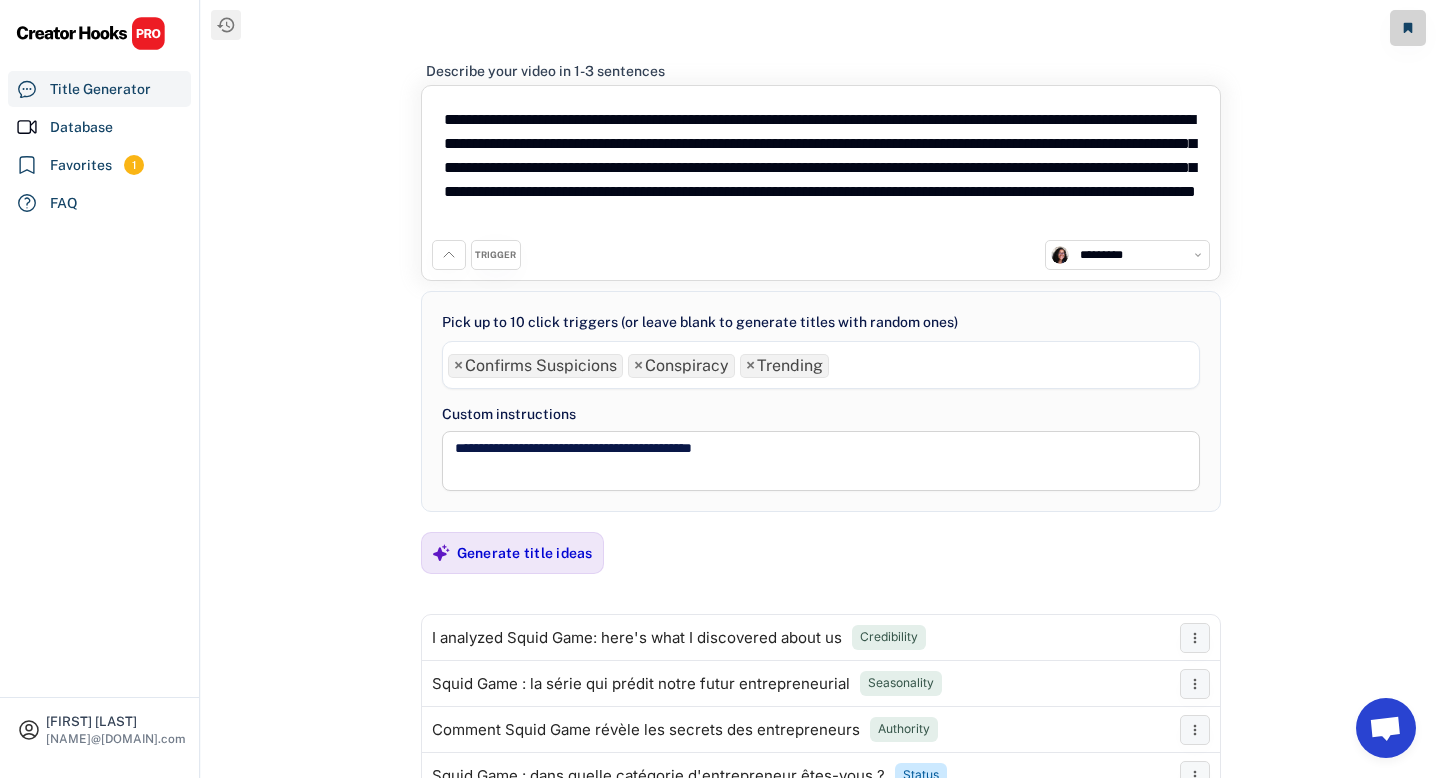 click on "**********" at bounding box center (821, 445) 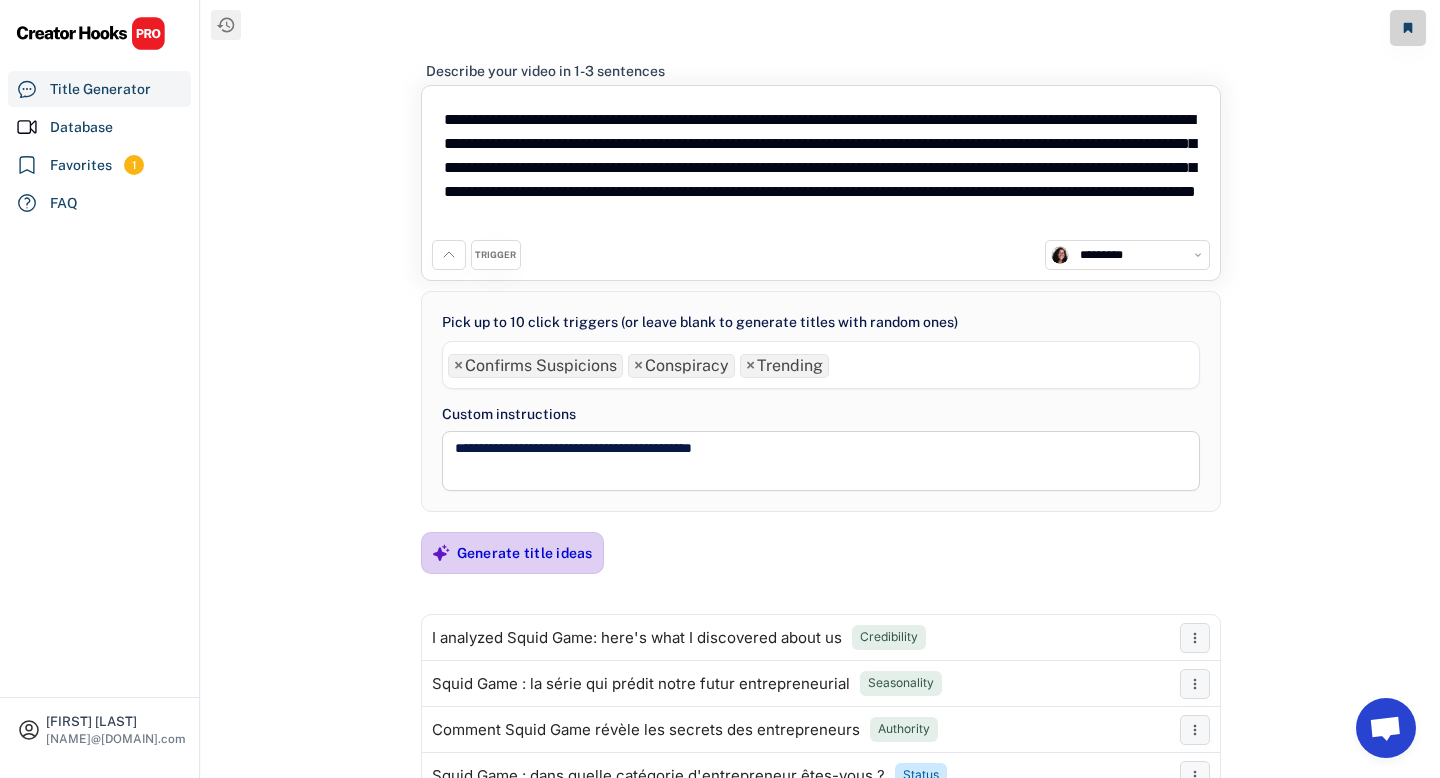 click on "Generate title ideas" at bounding box center (525, 553) 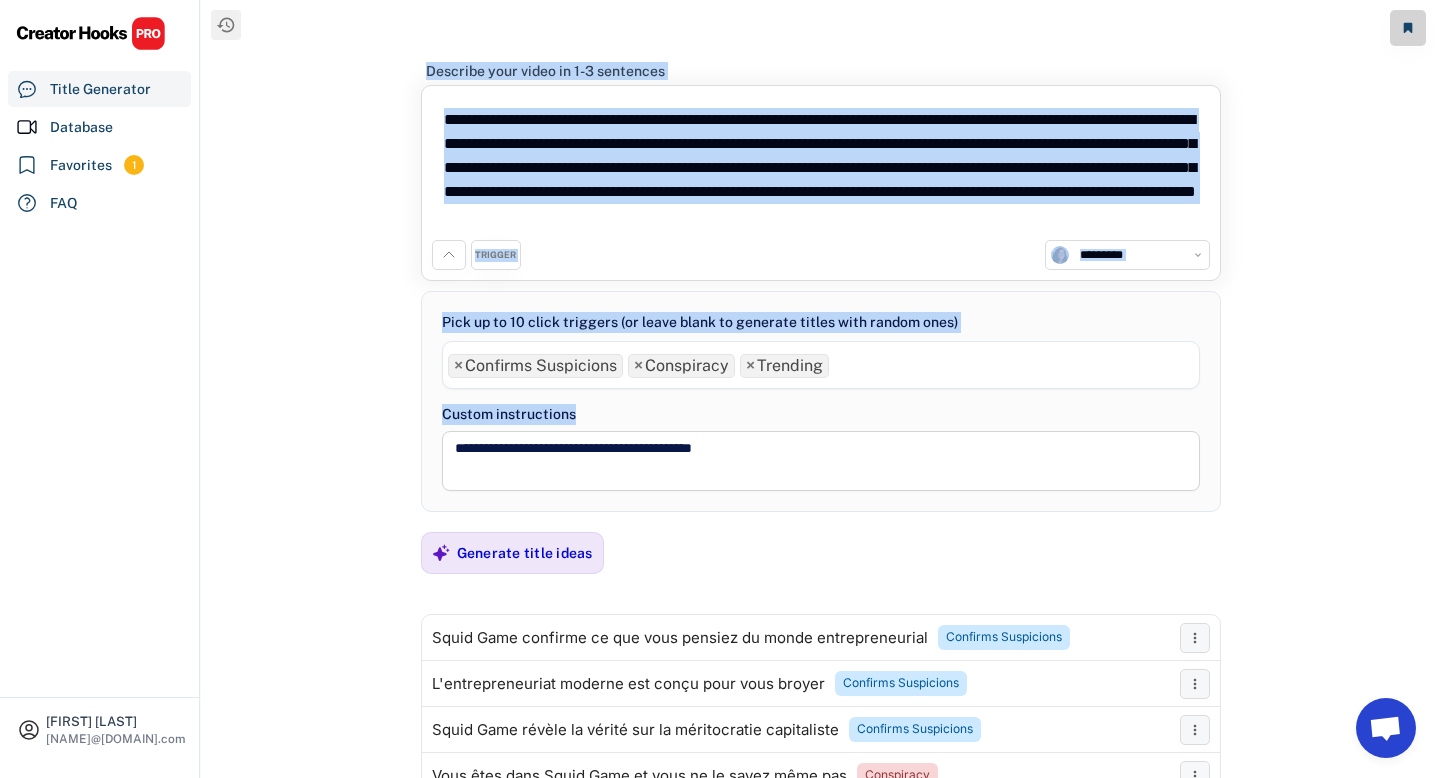 drag, startPoint x: 664, startPoint y: 406, endPoint x: 383, endPoint y: 49, distance: 454.32367 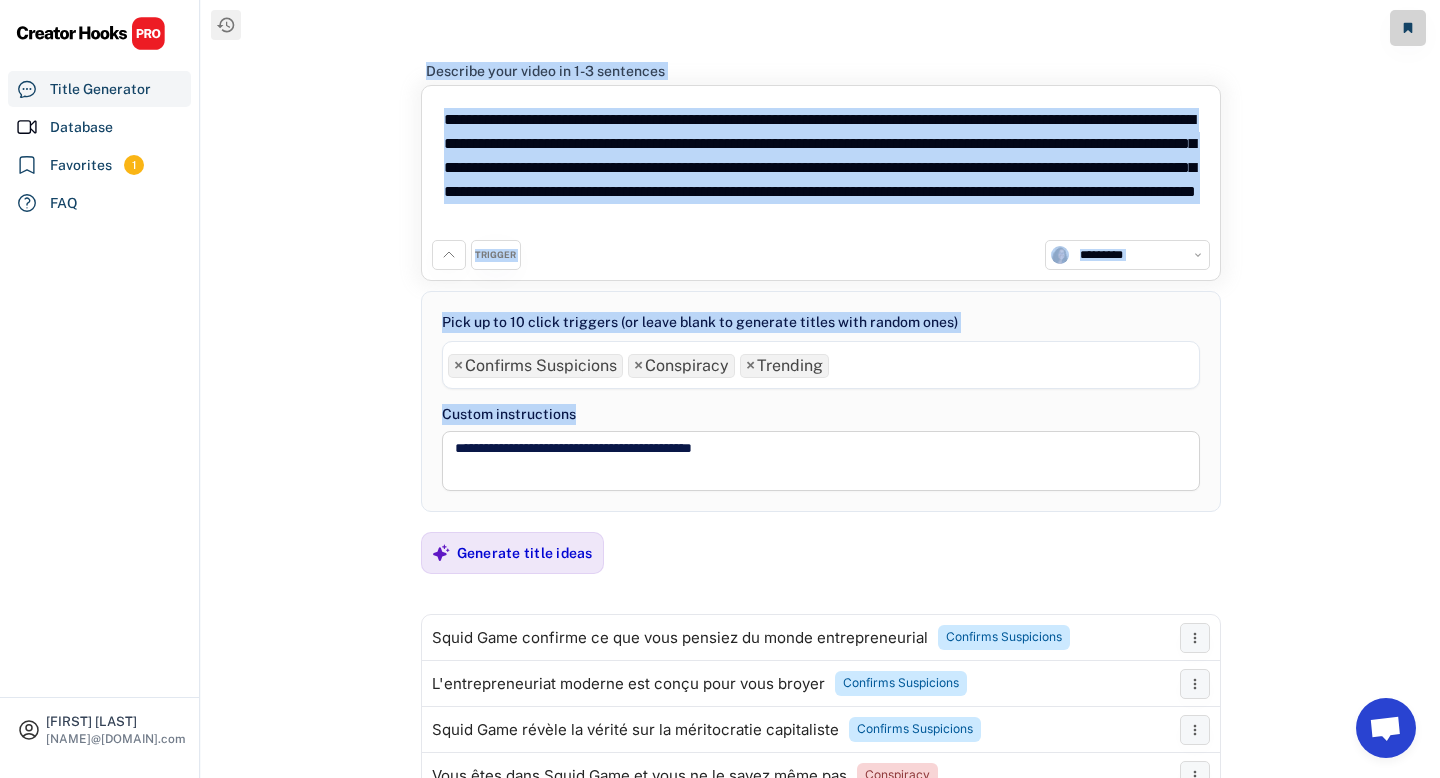 drag, startPoint x: 364, startPoint y: 50, endPoint x: 694, endPoint y: 410, distance: 488.36462 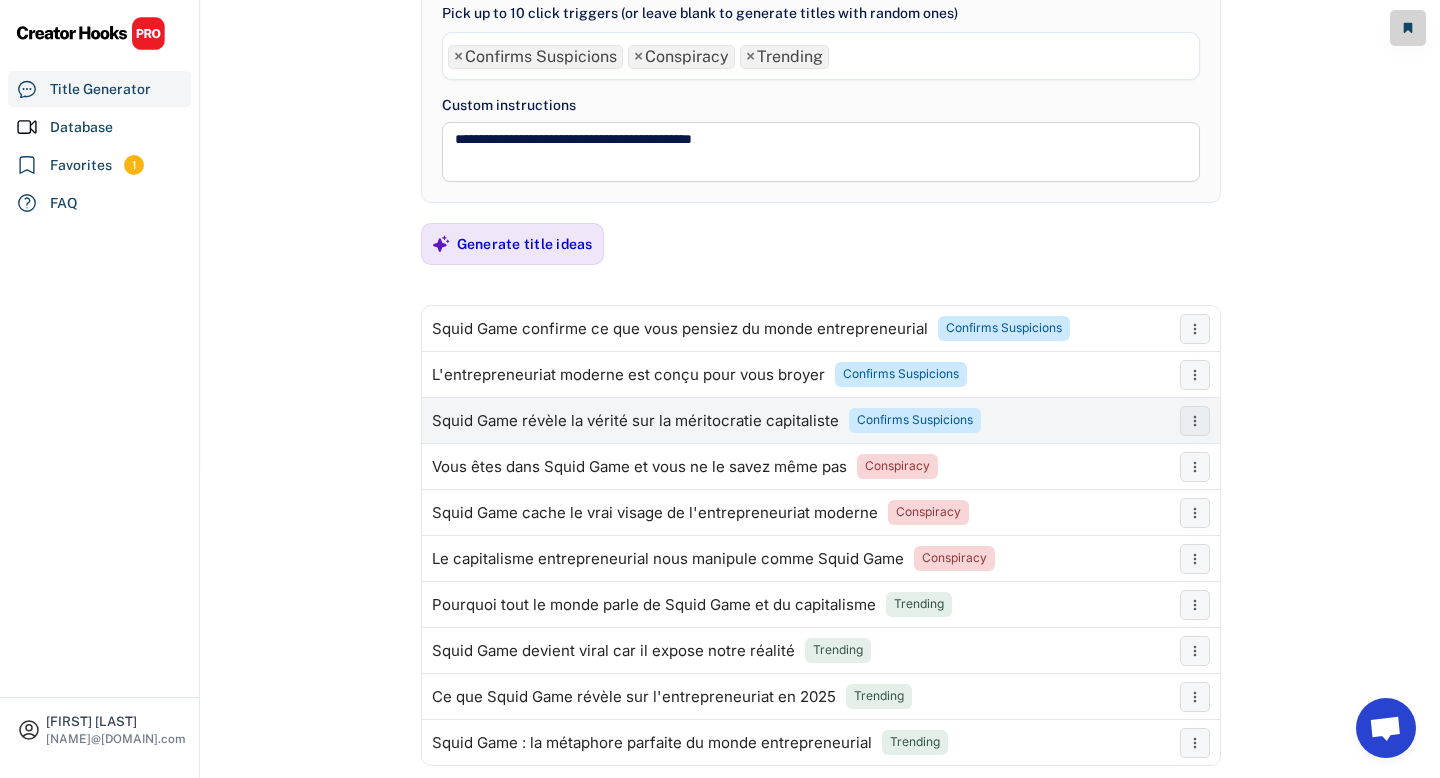 scroll, scrollTop: 310, scrollLeft: 0, axis: vertical 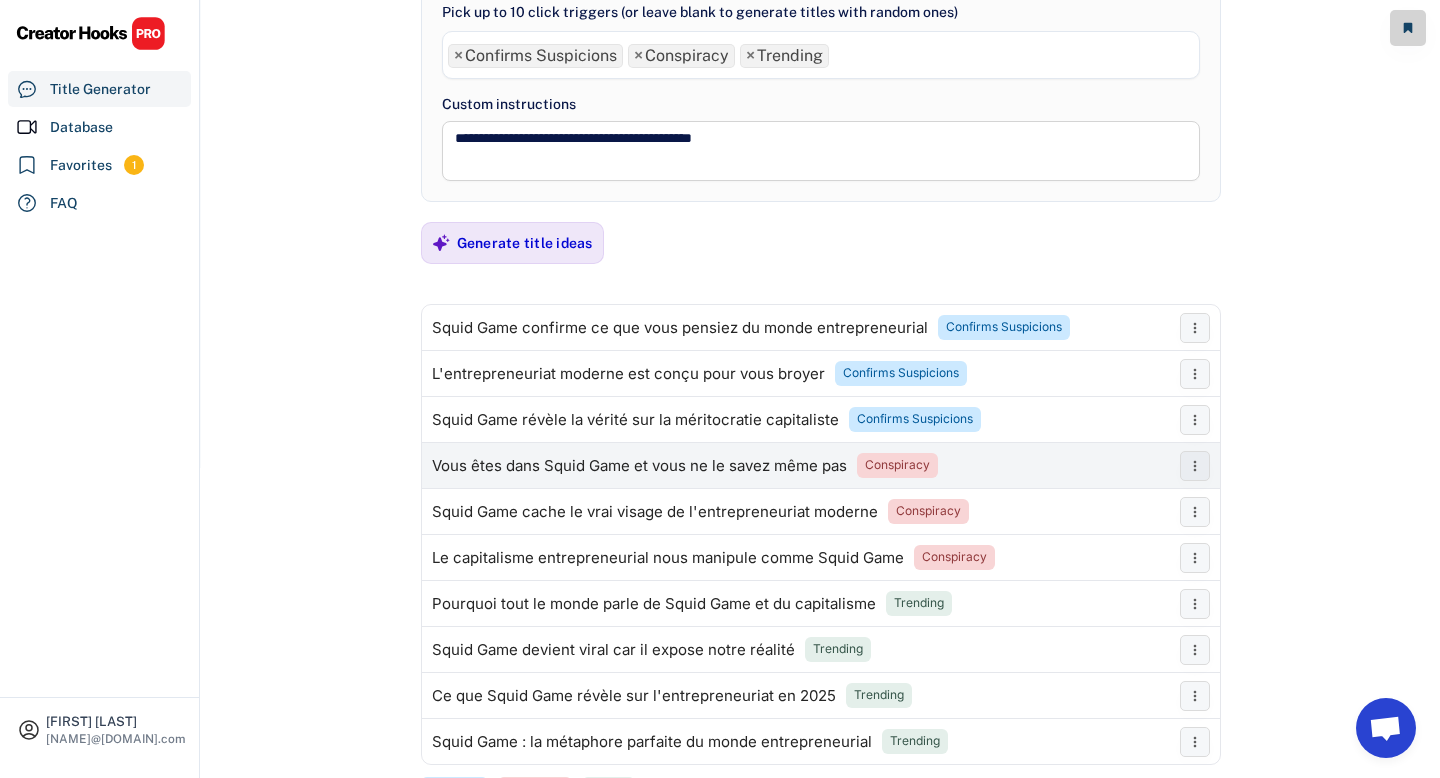 click on "Vous êtes dans Squid Game et vous ne le savez même pas" at bounding box center [639, 466] 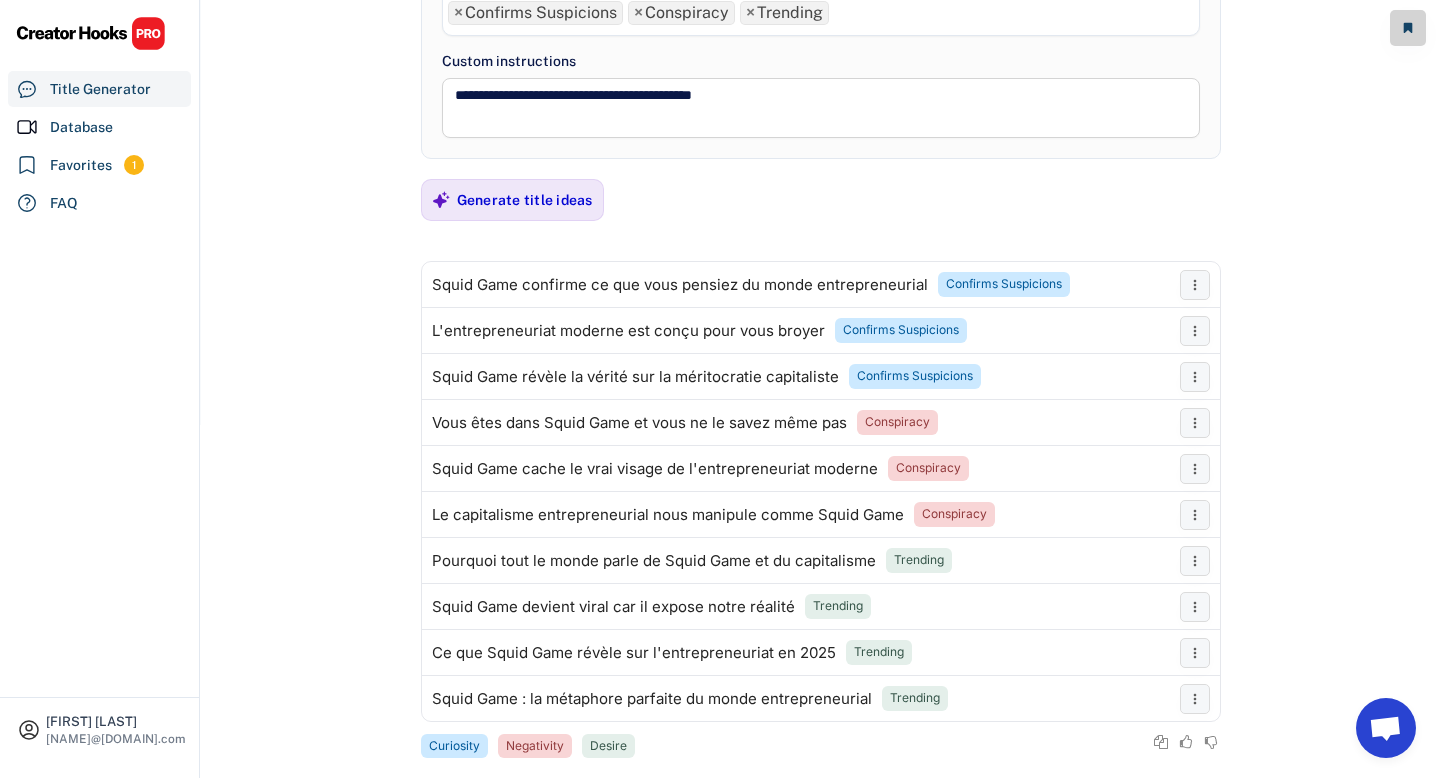 scroll, scrollTop: 385, scrollLeft: 0, axis: vertical 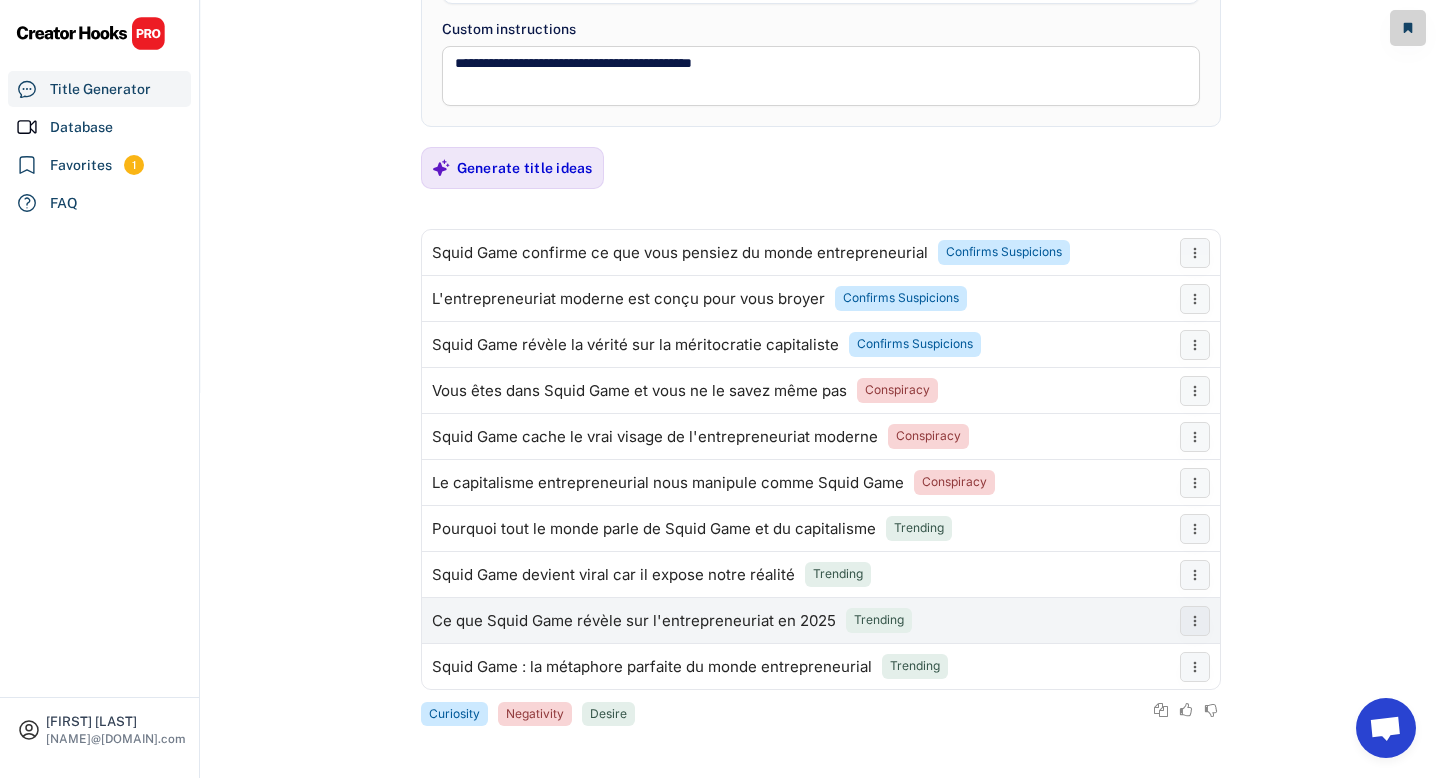 click on "Ce que Squid Game révèle sur l'entrepreneuriat en 2025 Trending" at bounding box center [796, 621] 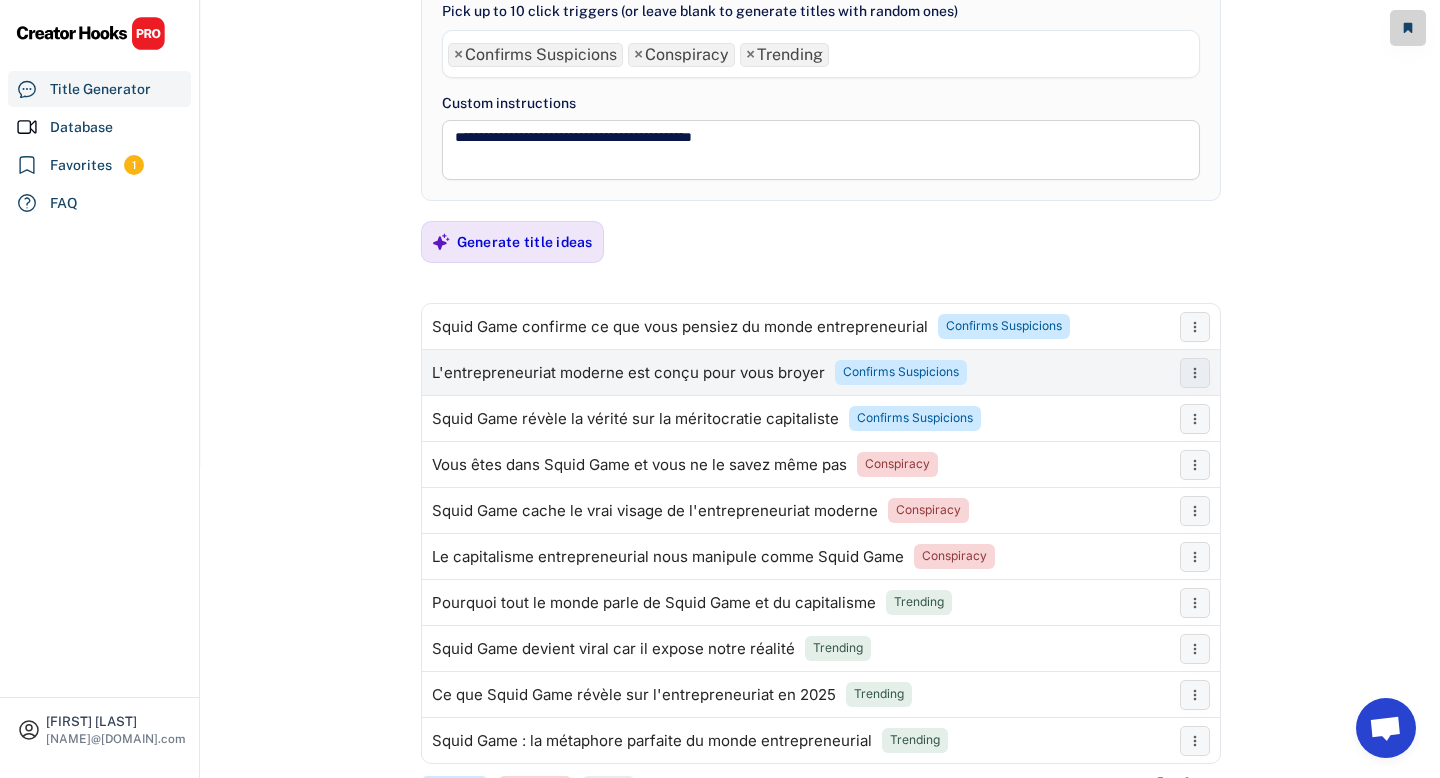 scroll, scrollTop: 0, scrollLeft: 0, axis: both 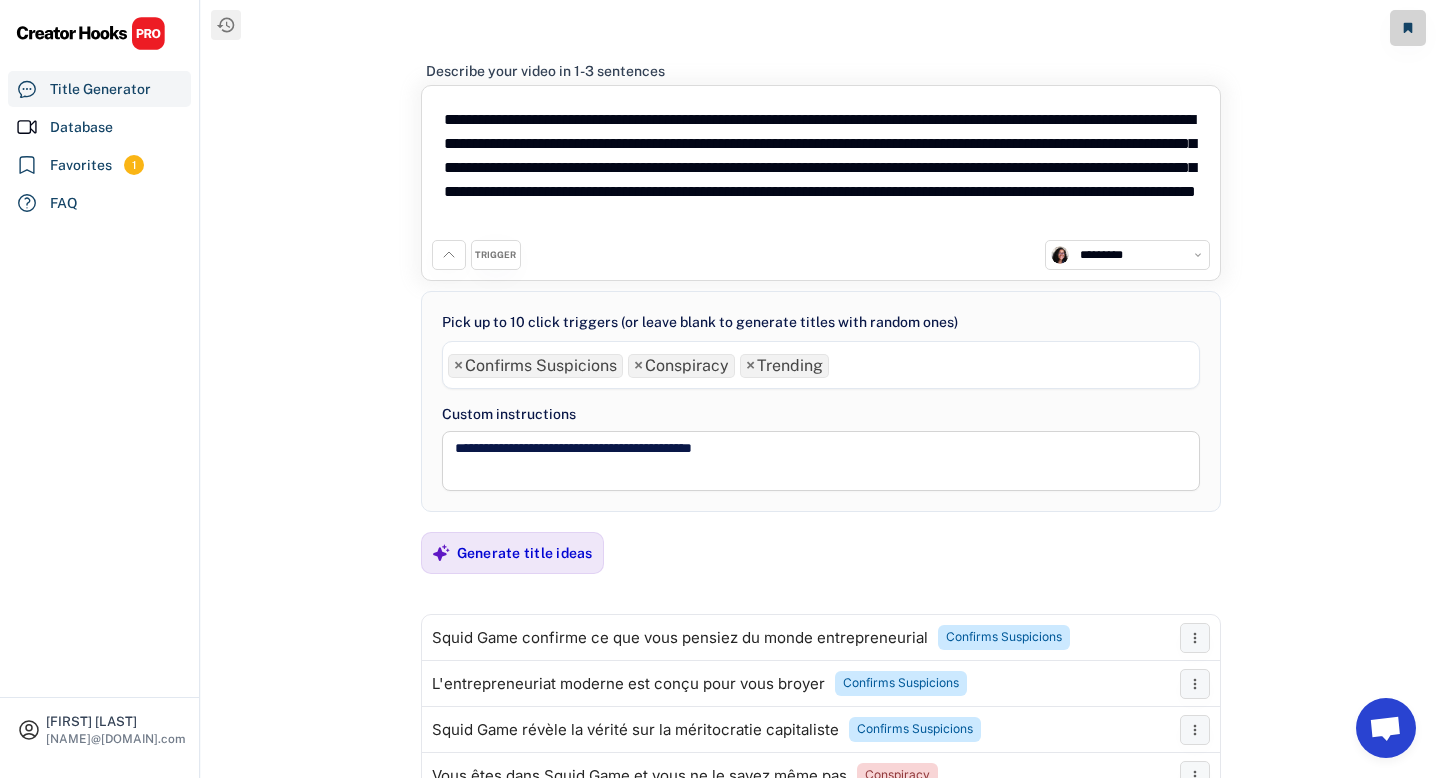 click on "**********" at bounding box center (821, 168) 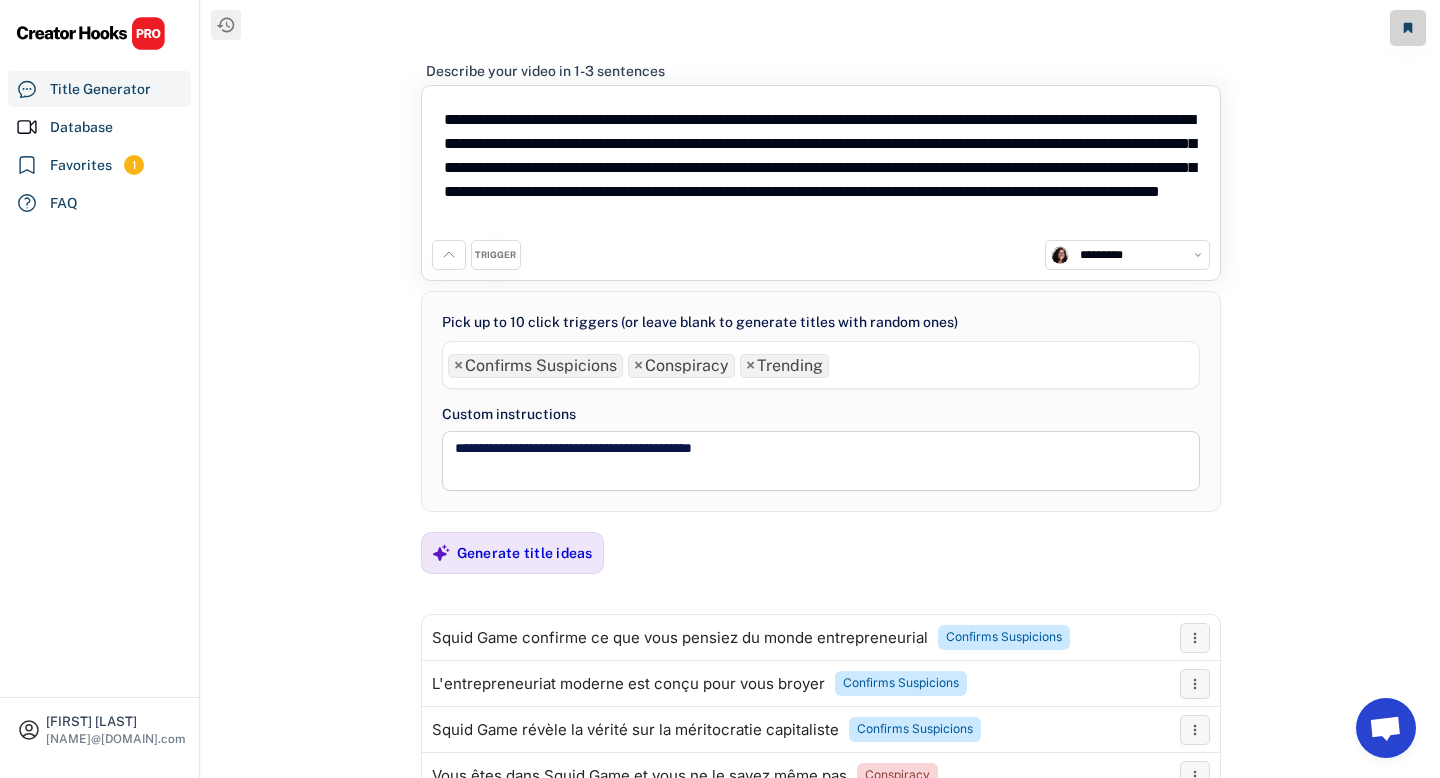 drag, startPoint x: 532, startPoint y: 116, endPoint x: 790, endPoint y: 113, distance: 258.01746 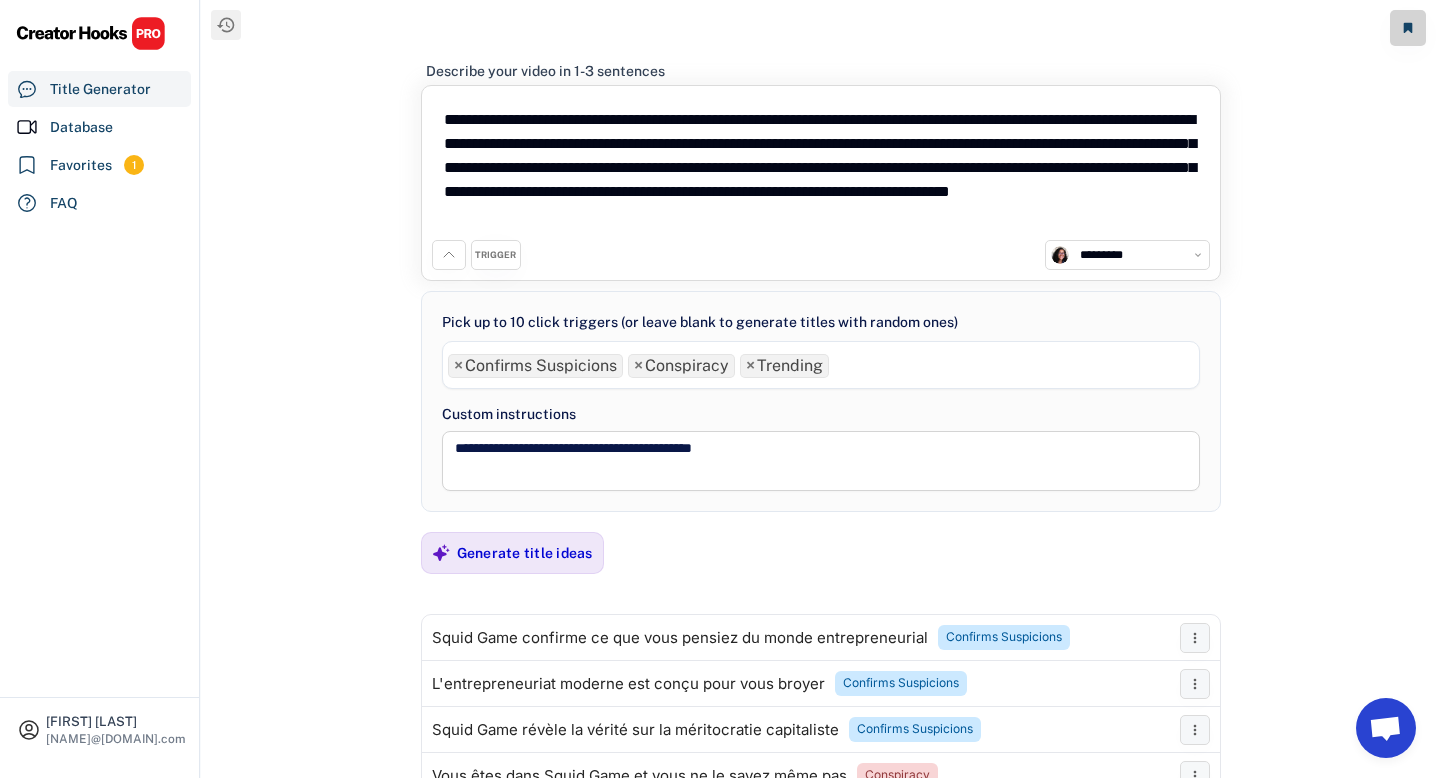 drag, startPoint x: 1023, startPoint y: 119, endPoint x: 1023, endPoint y: 220, distance: 101 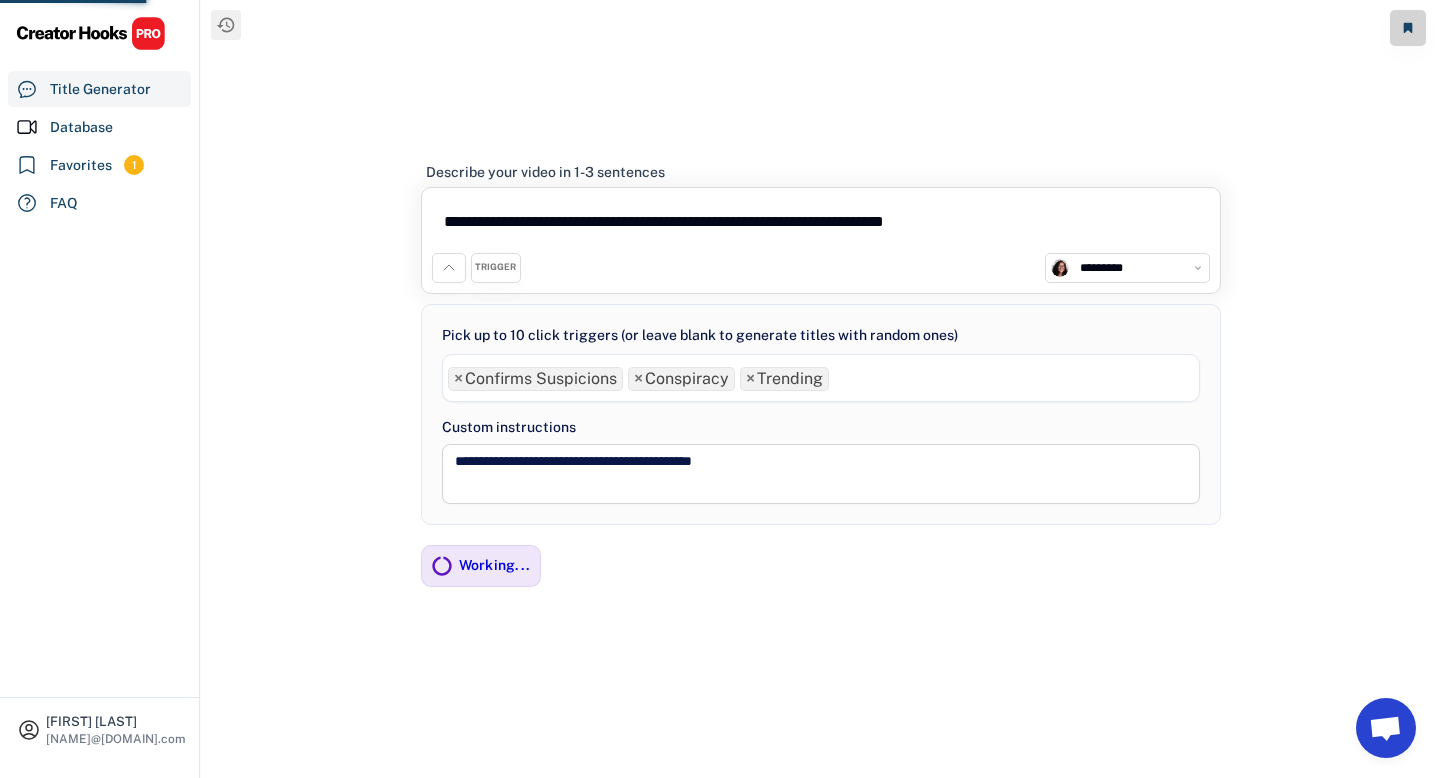 type on "**********" 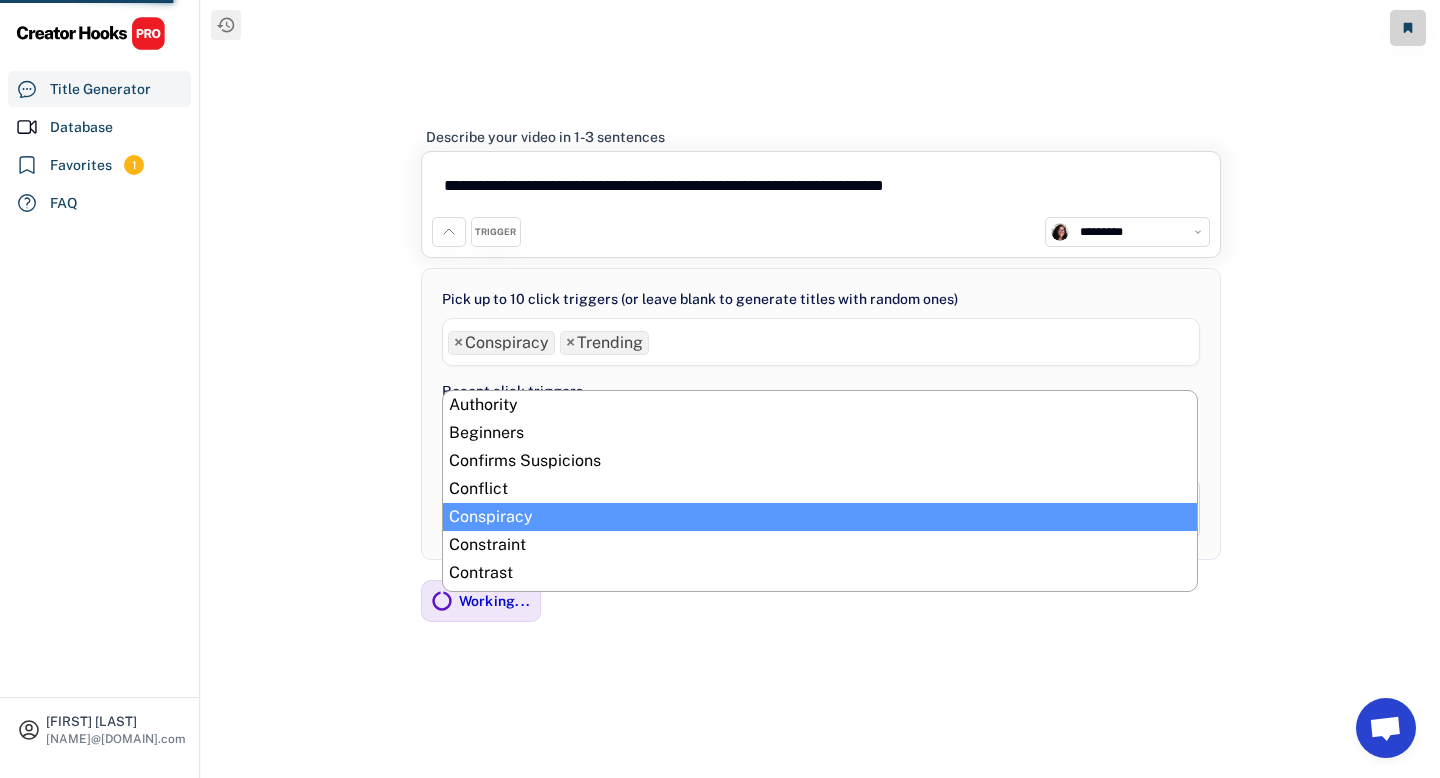 click on "× Conspiracy" at bounding box center (501, 343) 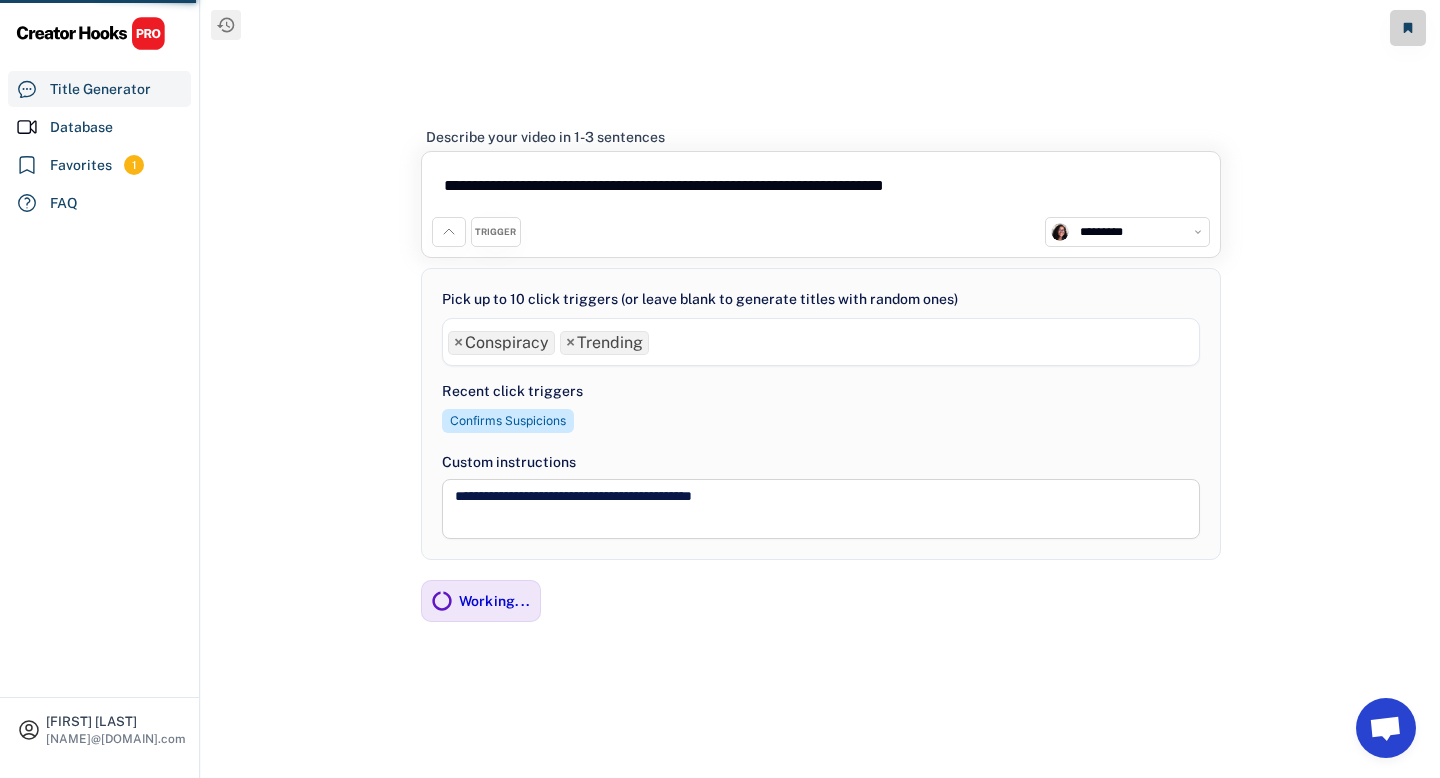click on "×" at bounding box center [458, 343] 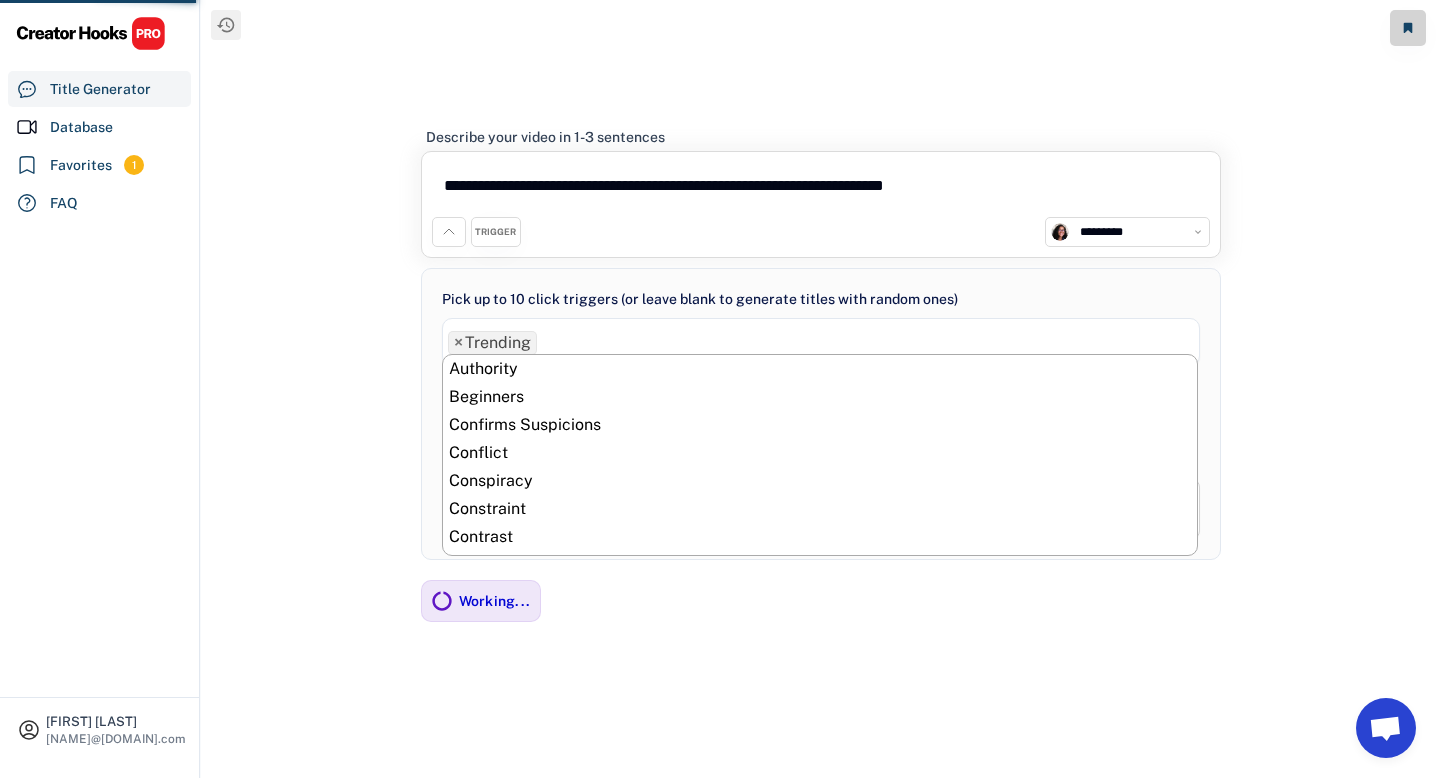 scroll, scrollTop: 1032, scrollLeft: 0, axis: vertical 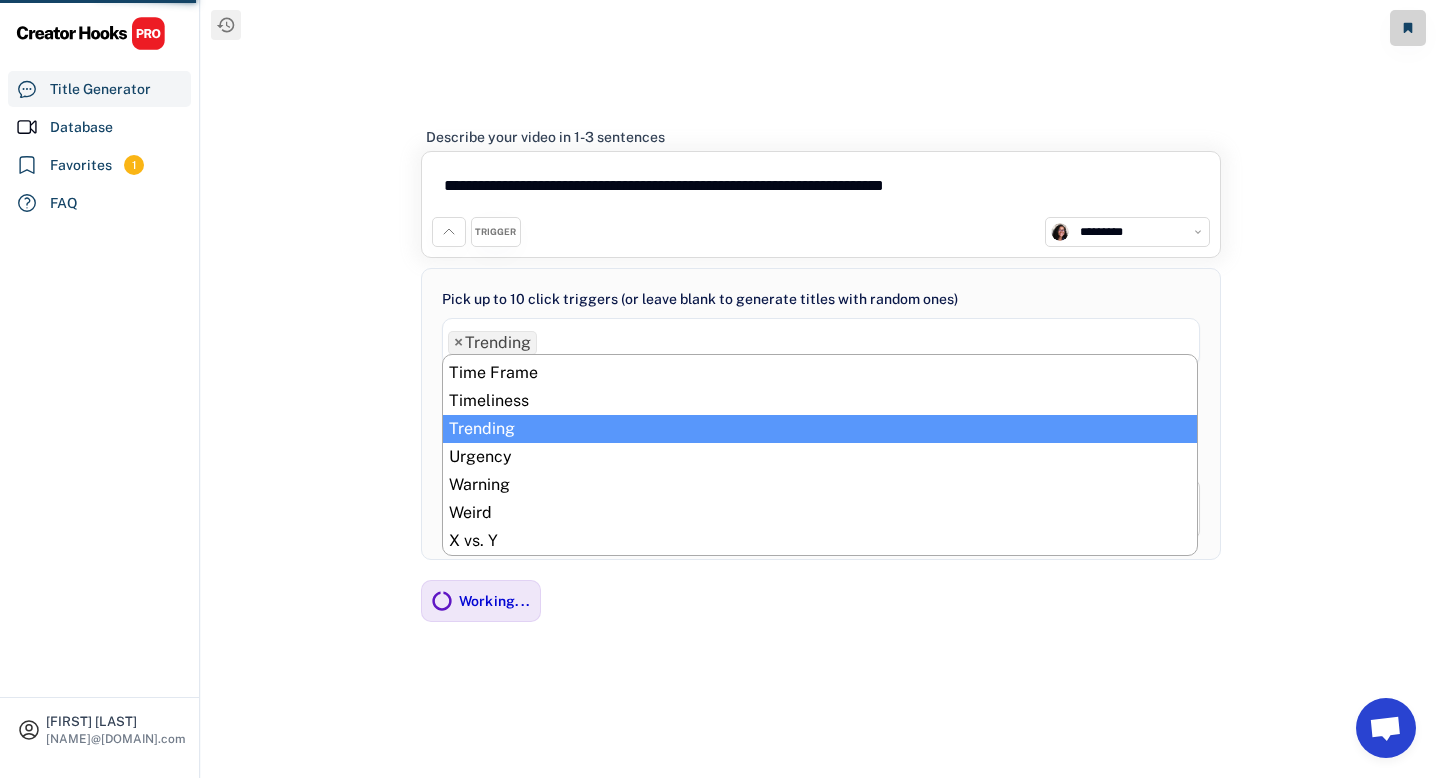click on "×" at bounding box center (458, 343) 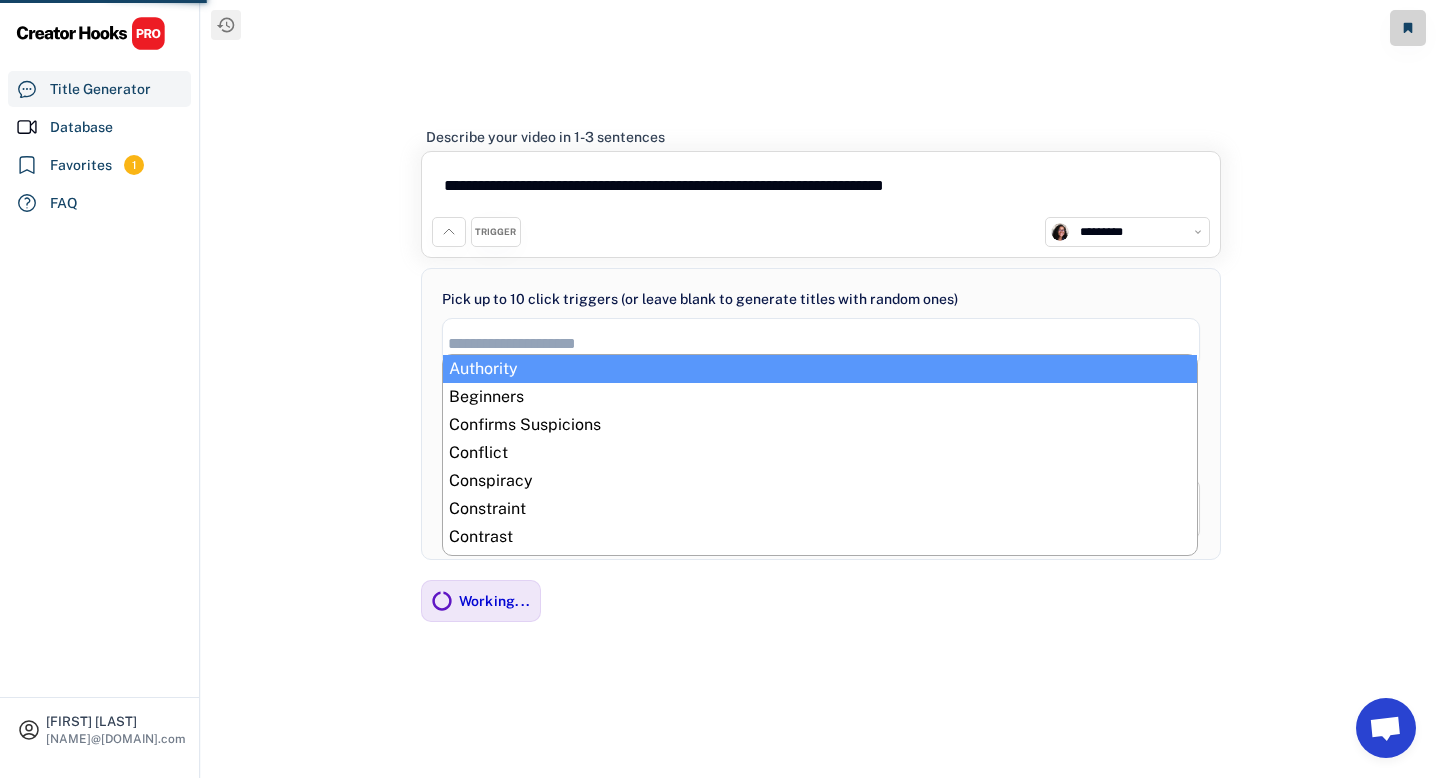 click on "**********" at bounding box center (820, 389) 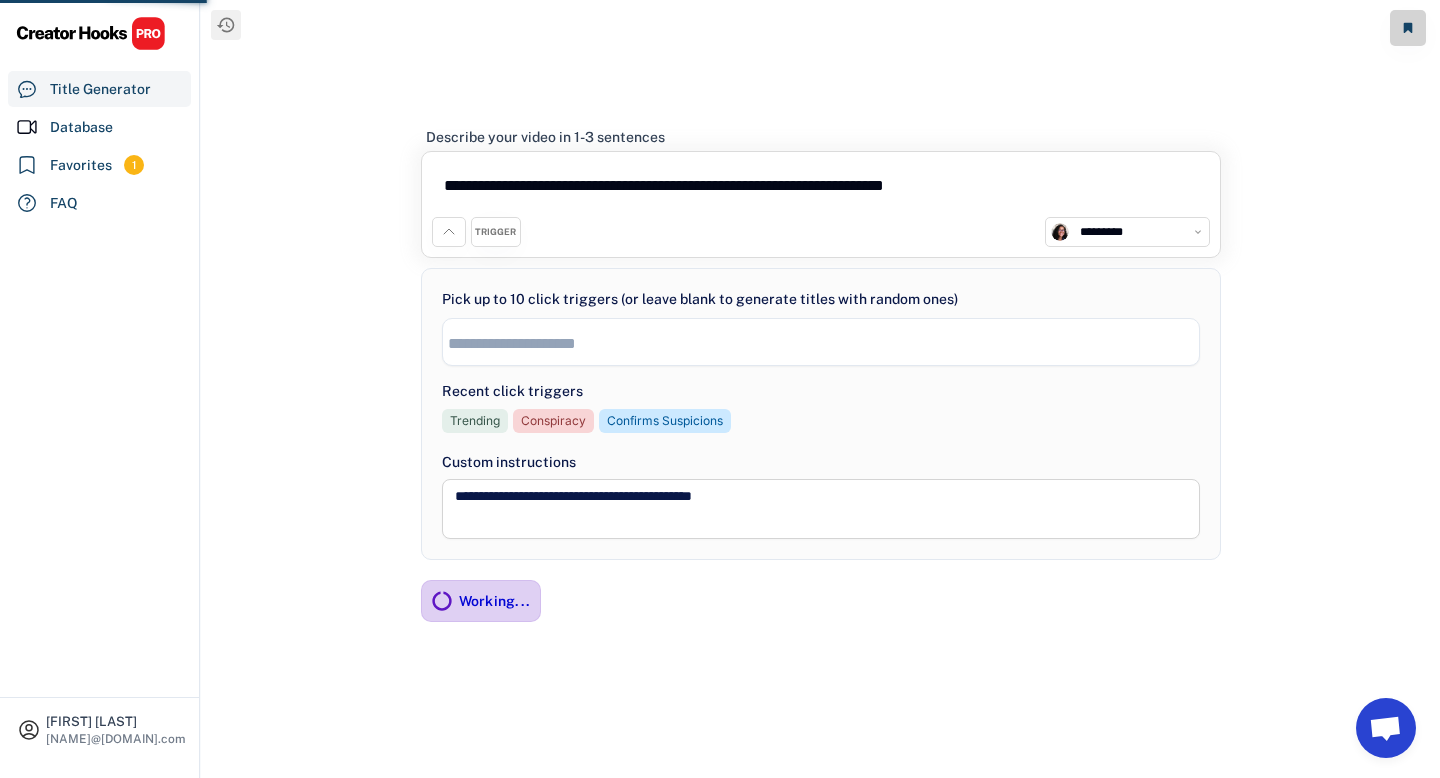 click on "Working..." at bounding box center [495, 601] 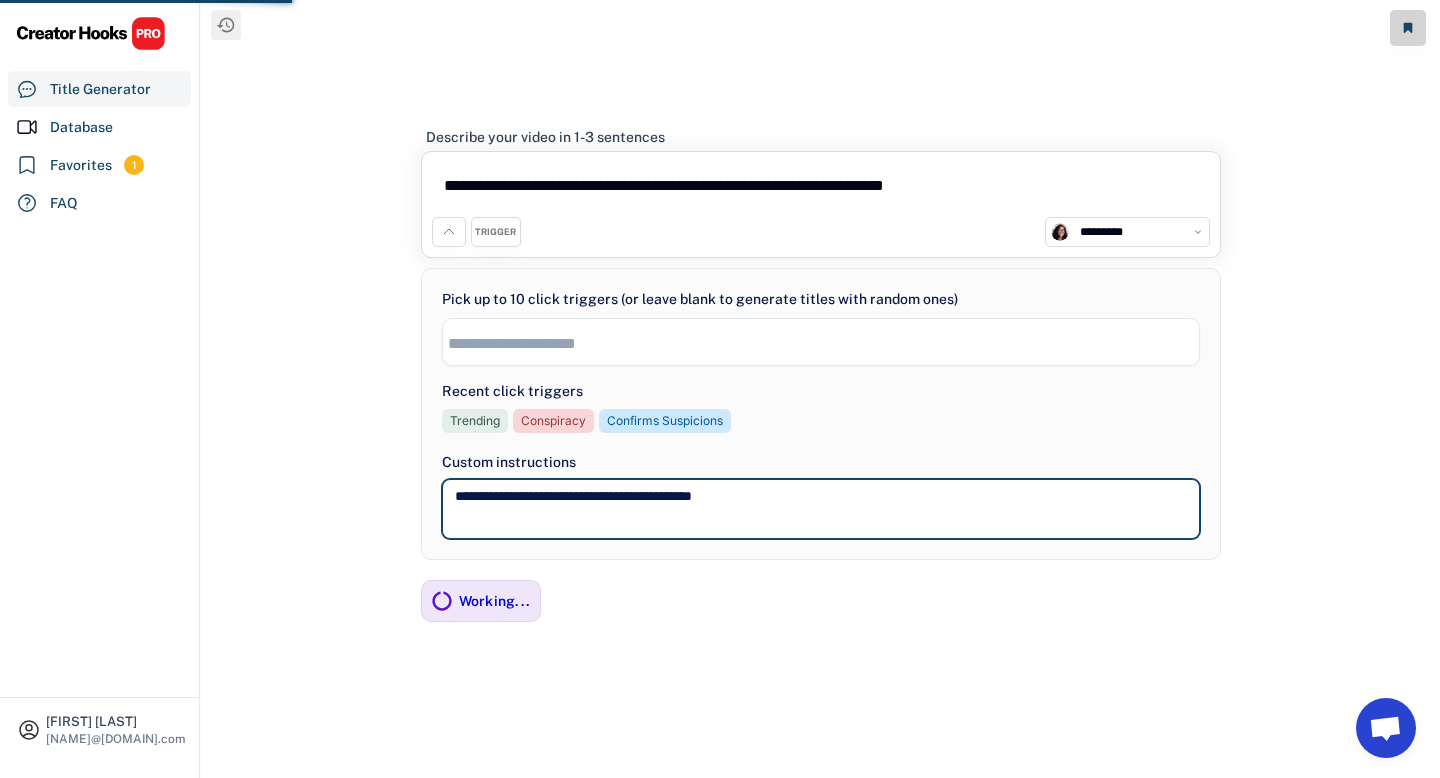 click on "**********" at bounding box center (821, 509) 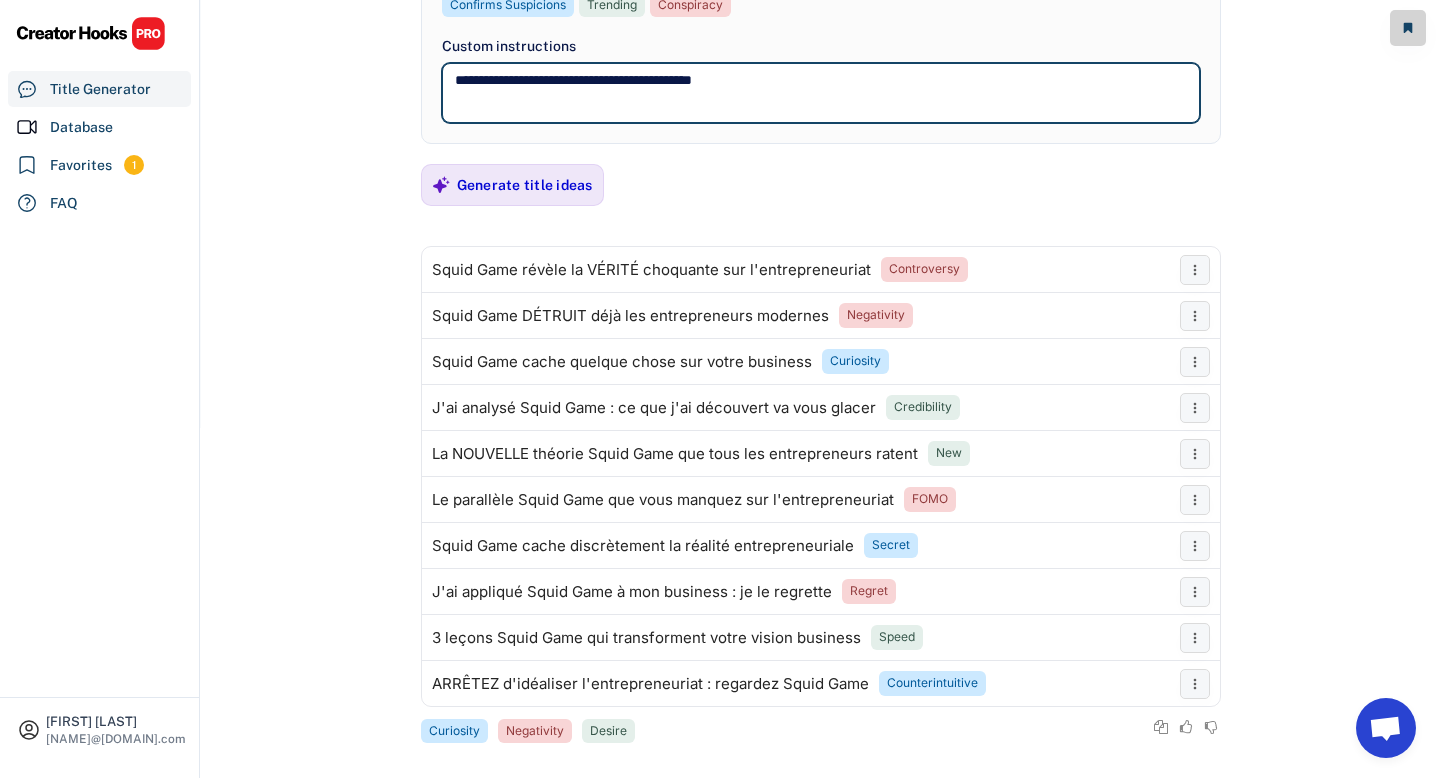 scroll, scrollTop: 367, scrollLeft: 0, axis: vertical 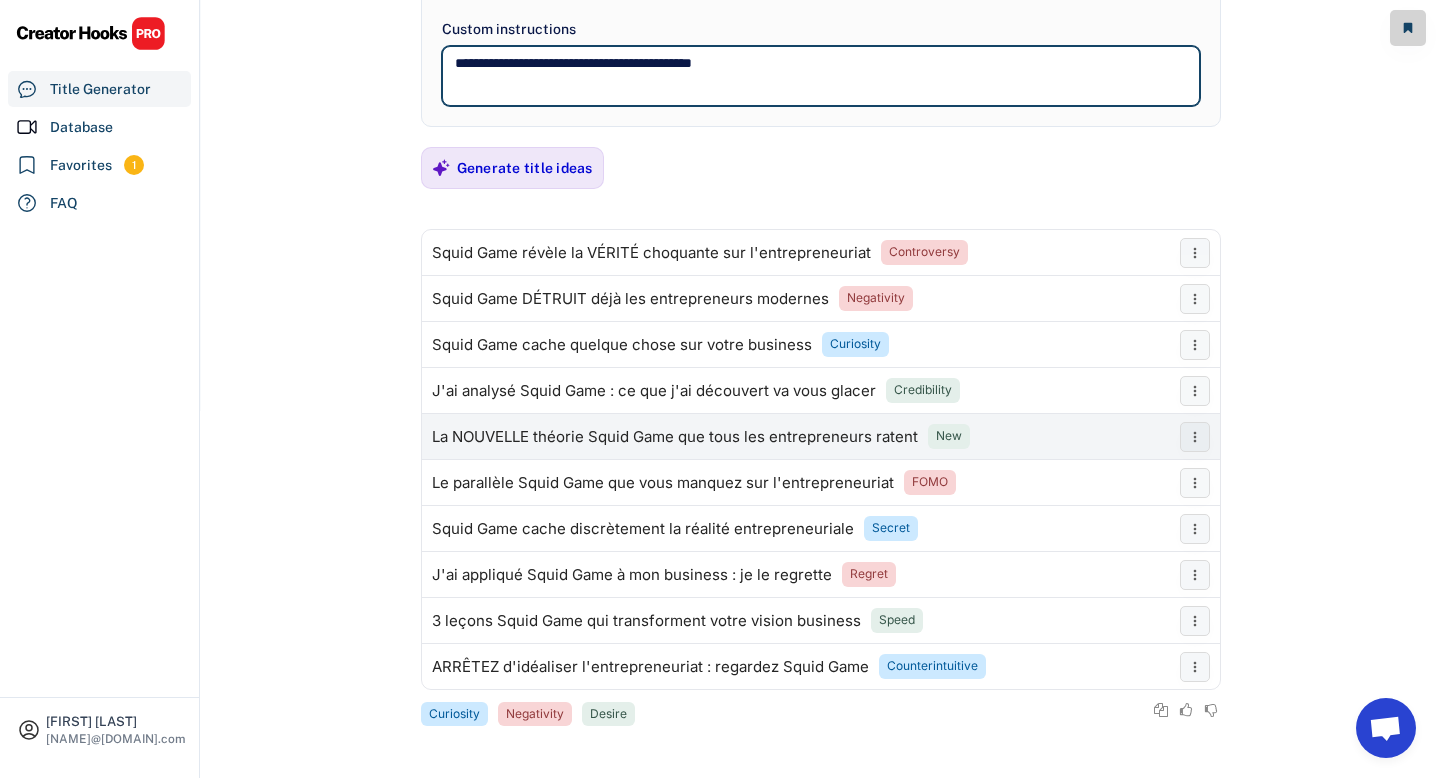 click on "La NOUVELLE théorie Squid Game que tous les entrepreneurs ratent" at bounding box center (675, 437) 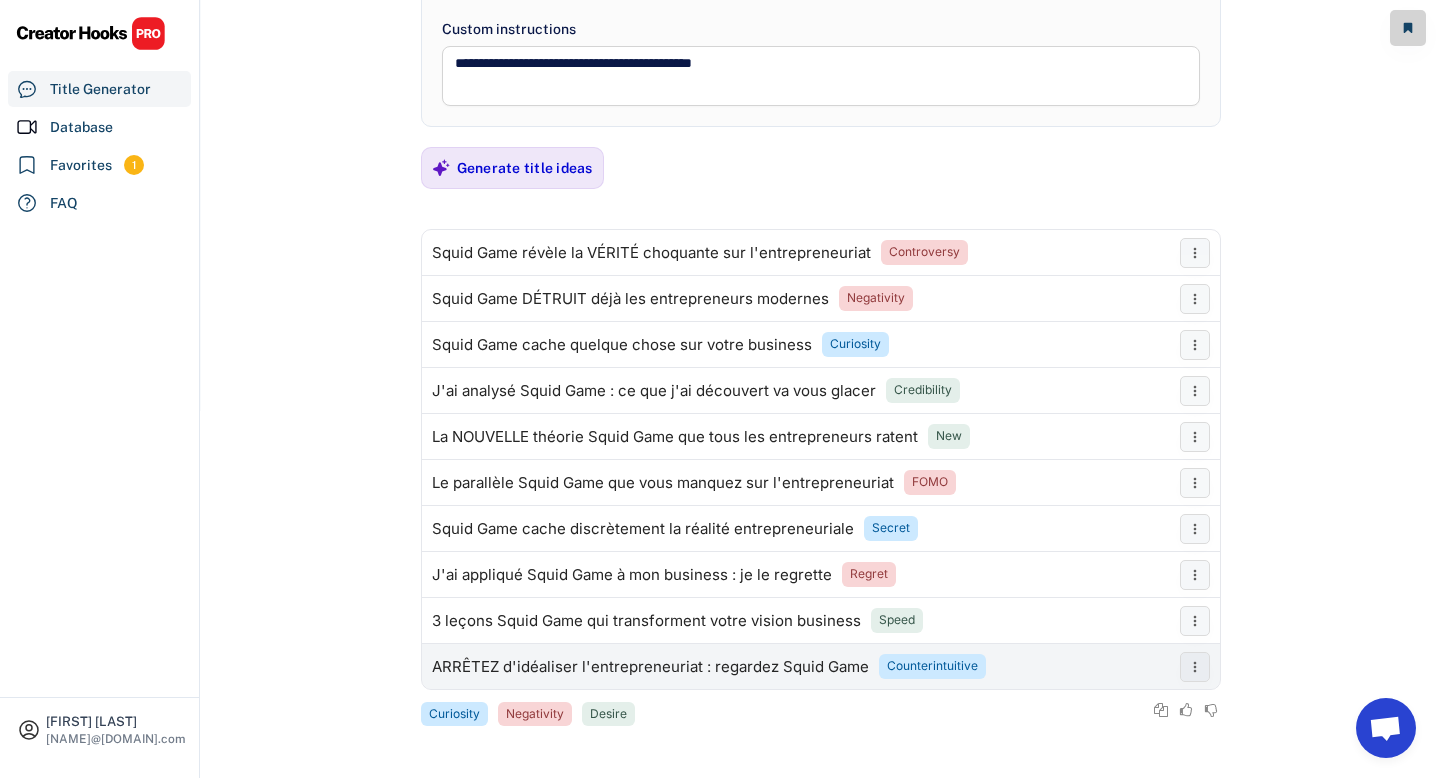 click on "ARRÊTEZ d'idéaliser l'entrepreneuriat : regardez Squid Game" at bounding box center [650, 667] 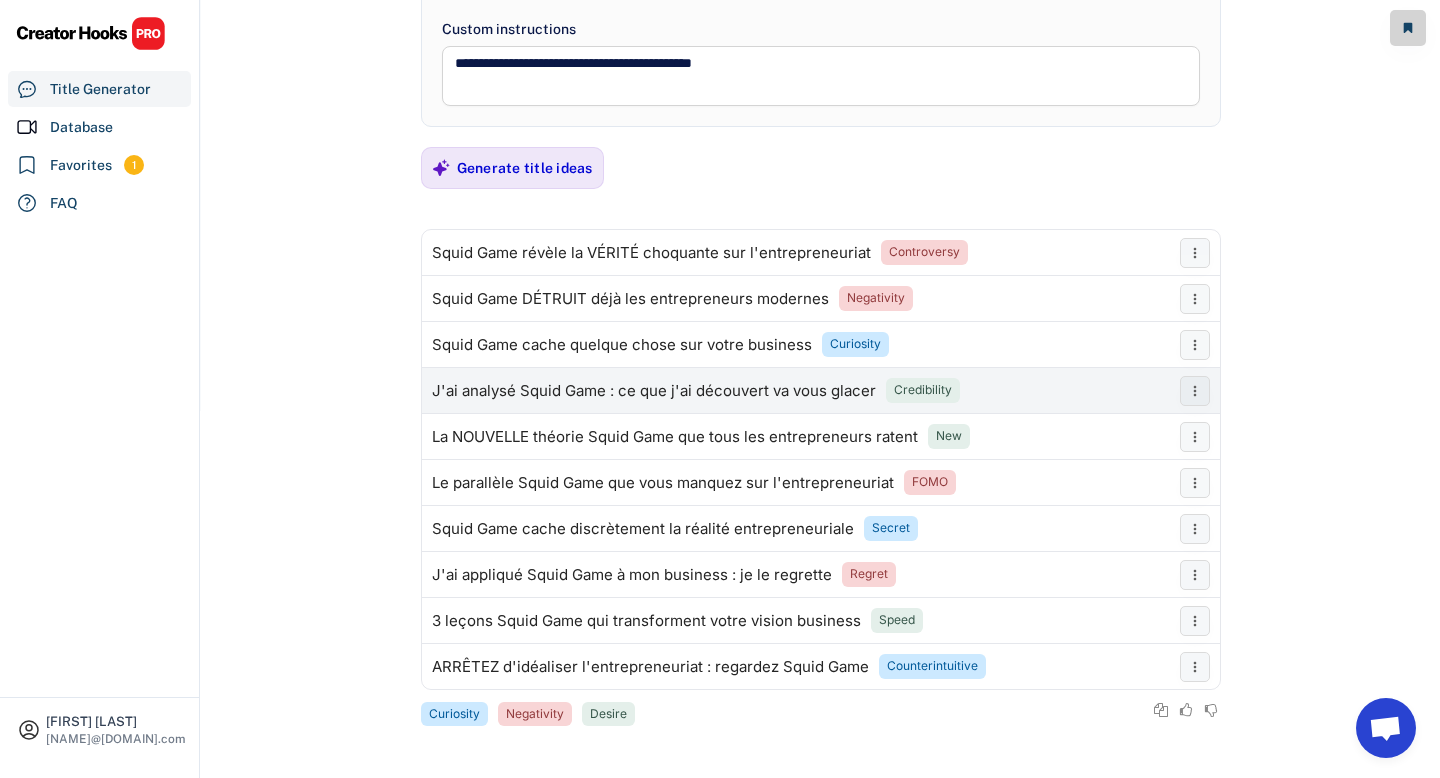 click on "J'ai analysé Squid Game : ce que j'ai découvert va vous glacer" at bounding box center (654, 391) 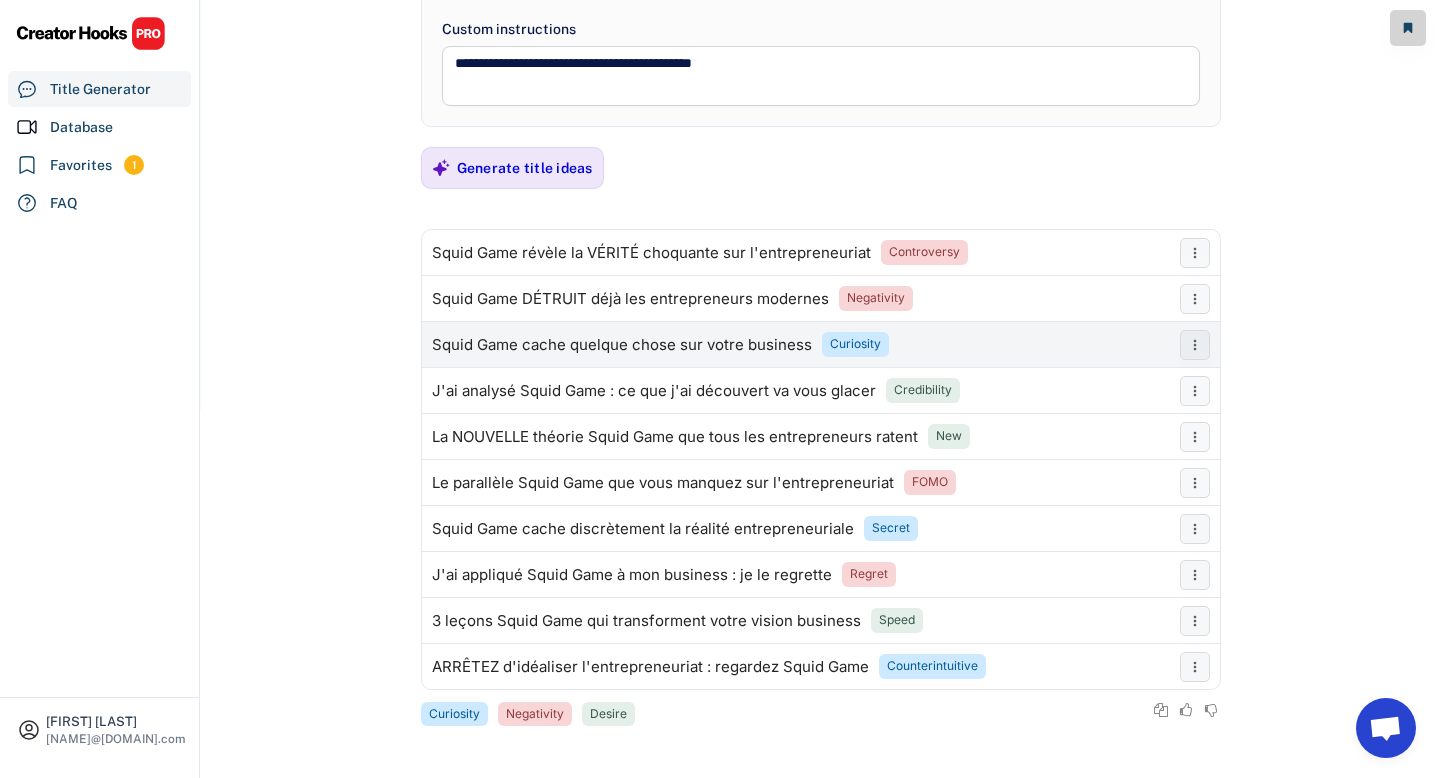 click on "Squid Game cache quelque chose sur votre business Curiosity" at bounding box center (796, 345) 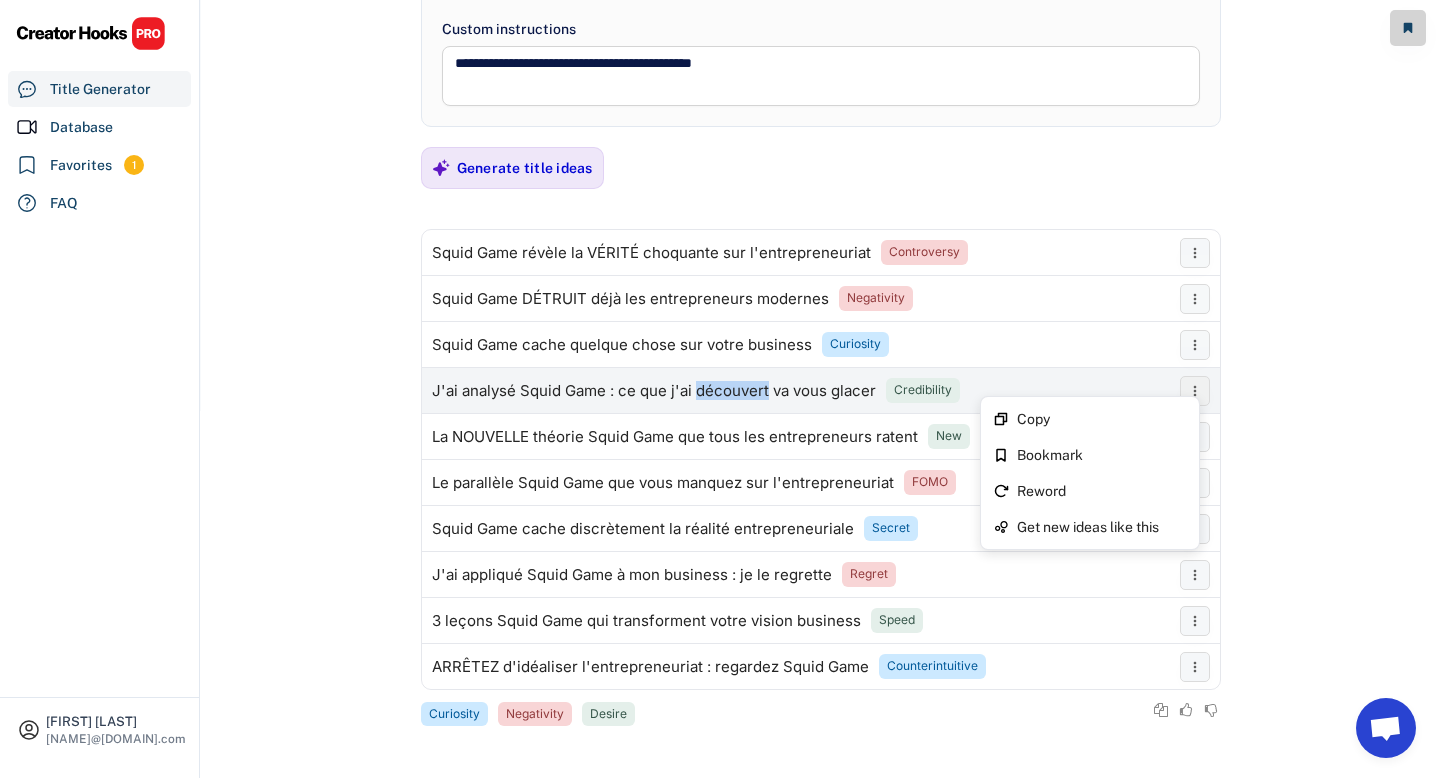 click at bounding box center [1195, 391] 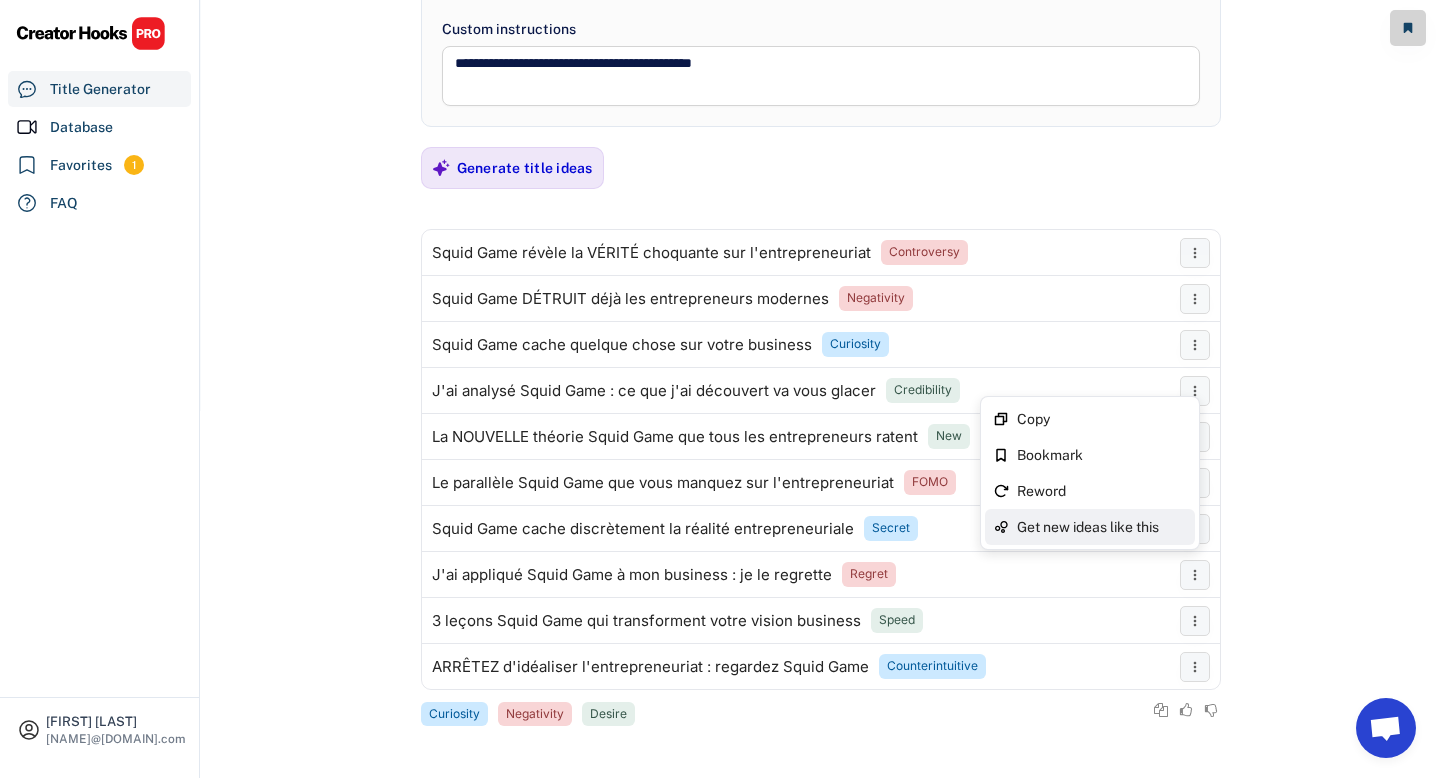 click on "Get new ideas like this" at bounding box center (1102, 527) 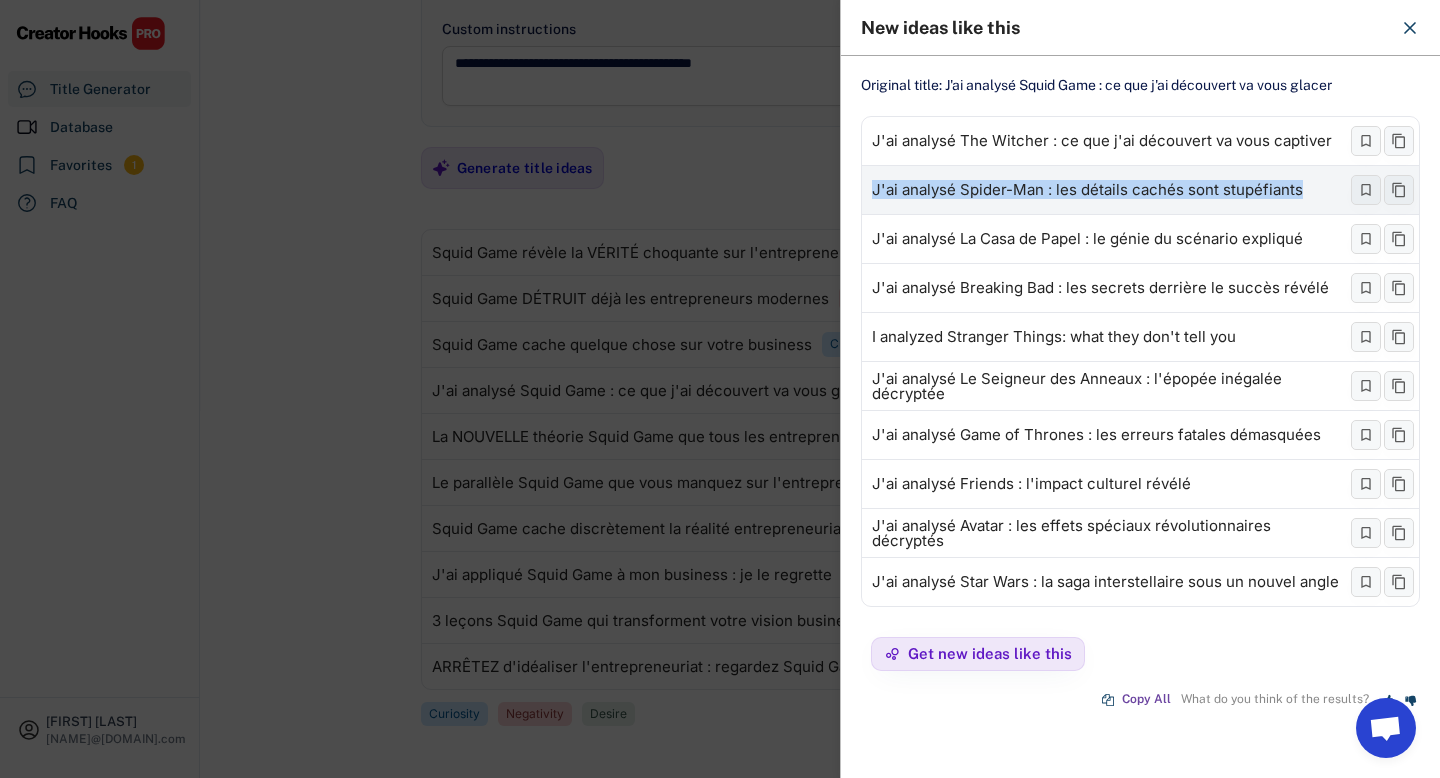 drag, startPoint x: 872, startPoint y: 193, endPoint x: 1342, endPoint y: 187, distance: 470.0383 